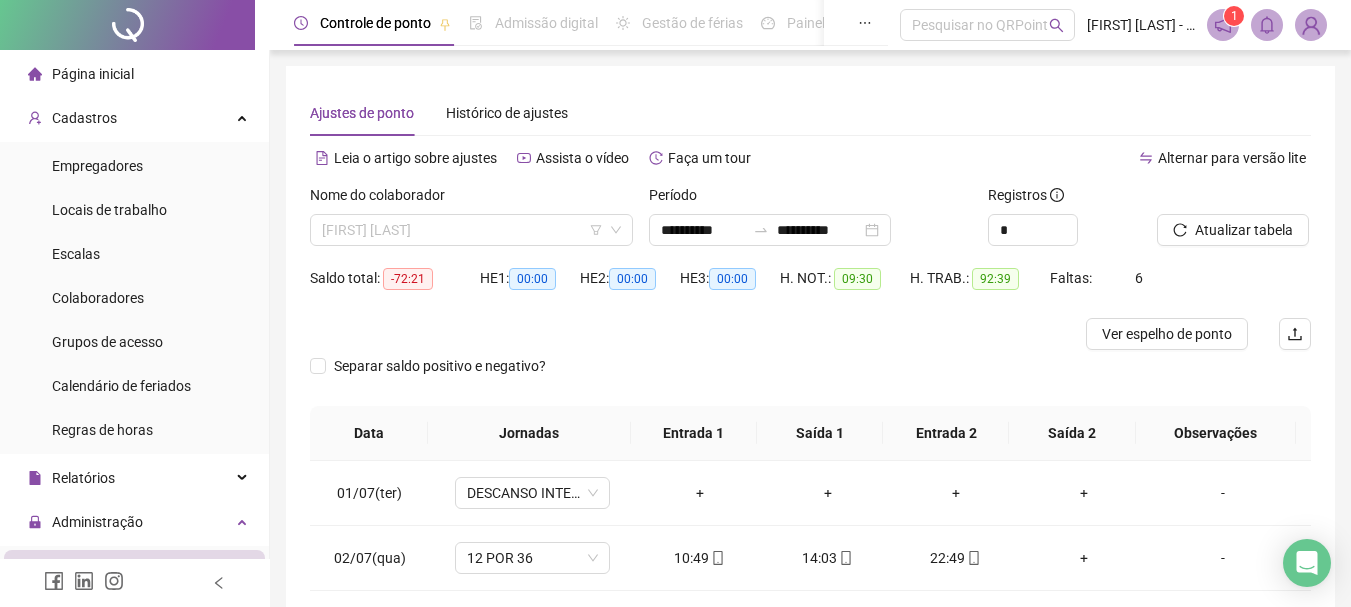scroll, scrollTop: 0, scrollLeft: 0, axis: both 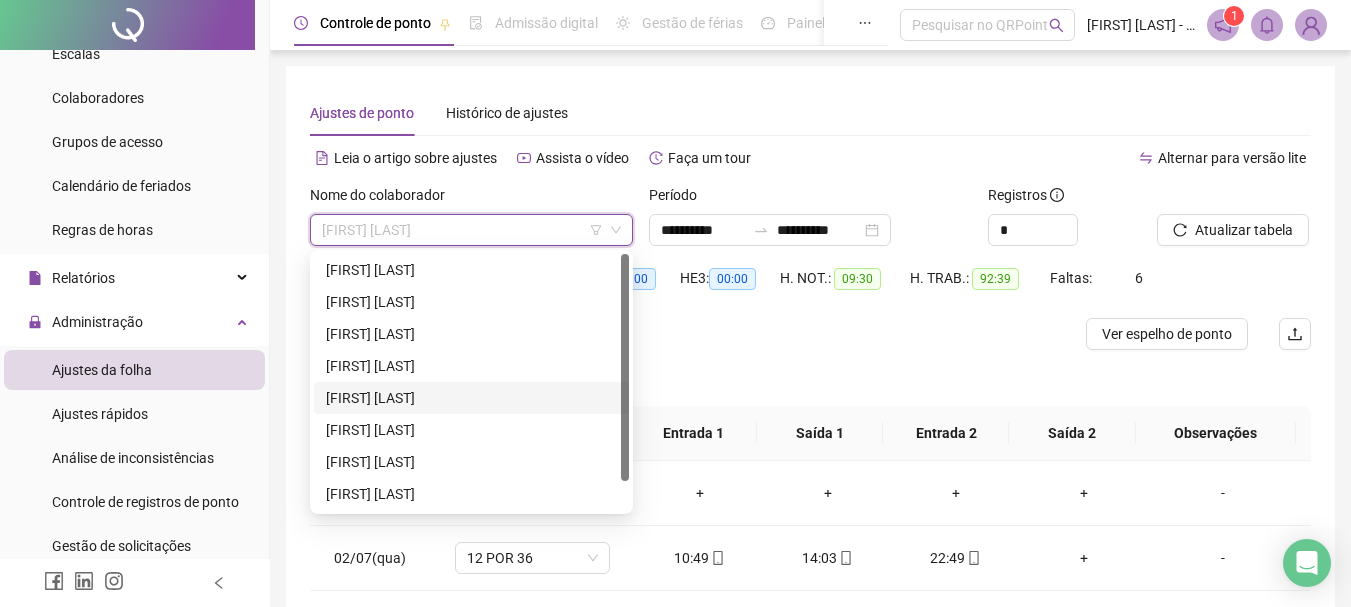 drag, startPoint x: 622, startPoint y: 329, endPoint x: 624, endPoint y: 271, distance: 58.034473 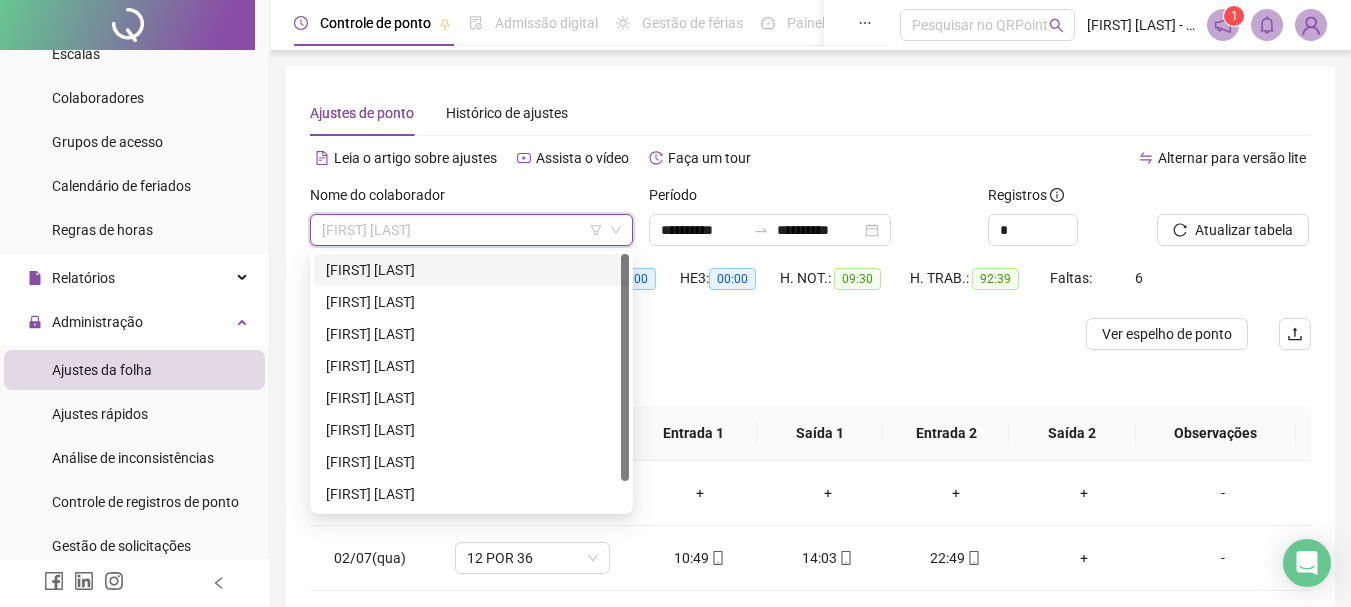 click on "[FIRST] [LAST]" at bounding box center [471, 270] 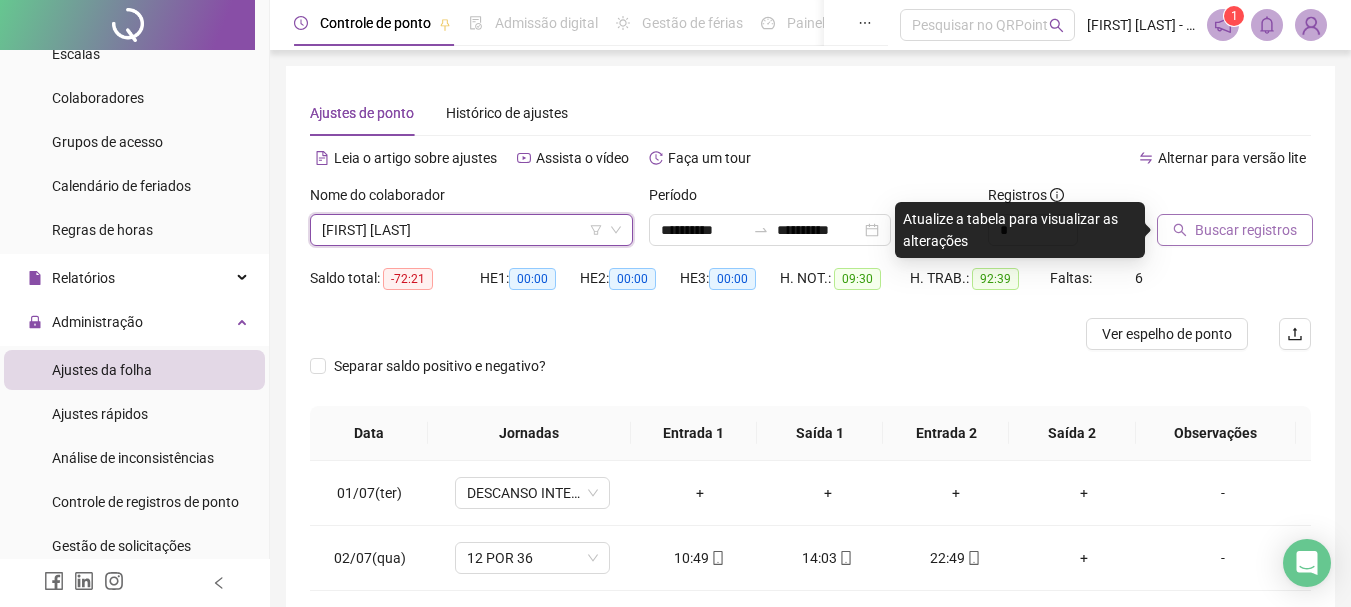 click on "Buscar registros" at bounding box center [1246, 230] 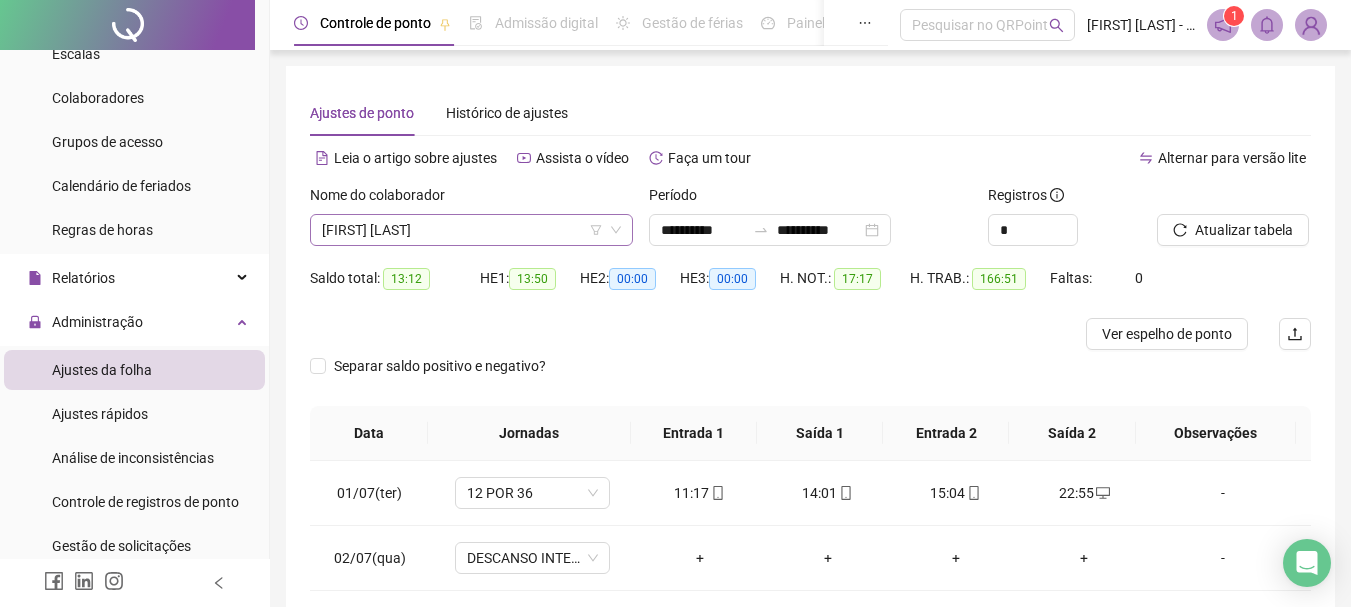 click on "[FIRST] [LAST]" at bounding box center [471, 230] 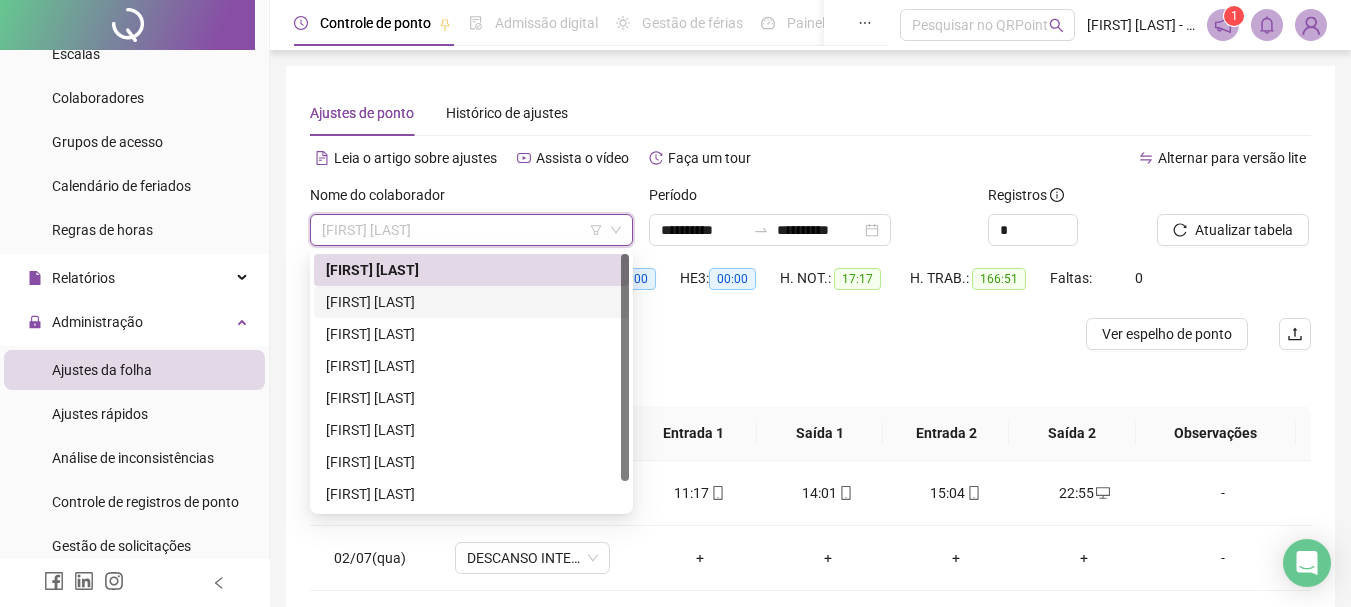 click on "[FIRST] [LAST]" at bounding box center [471, 302] 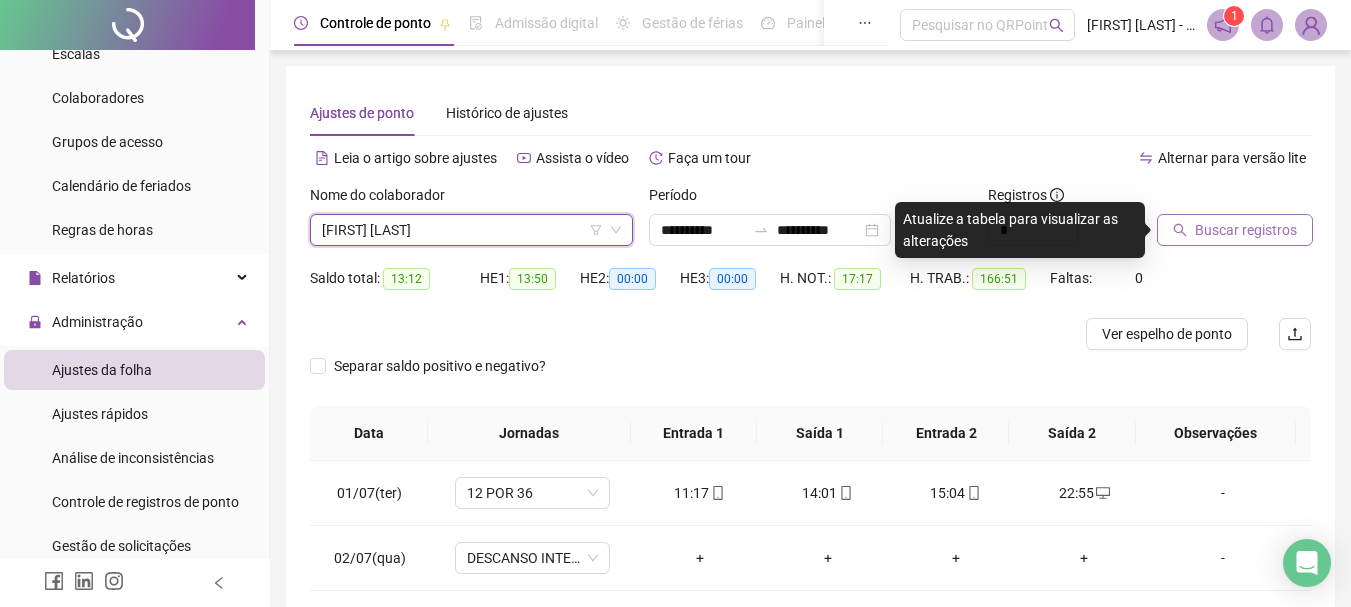 click on "Buscar registros" at bounding box center (1246, 230) 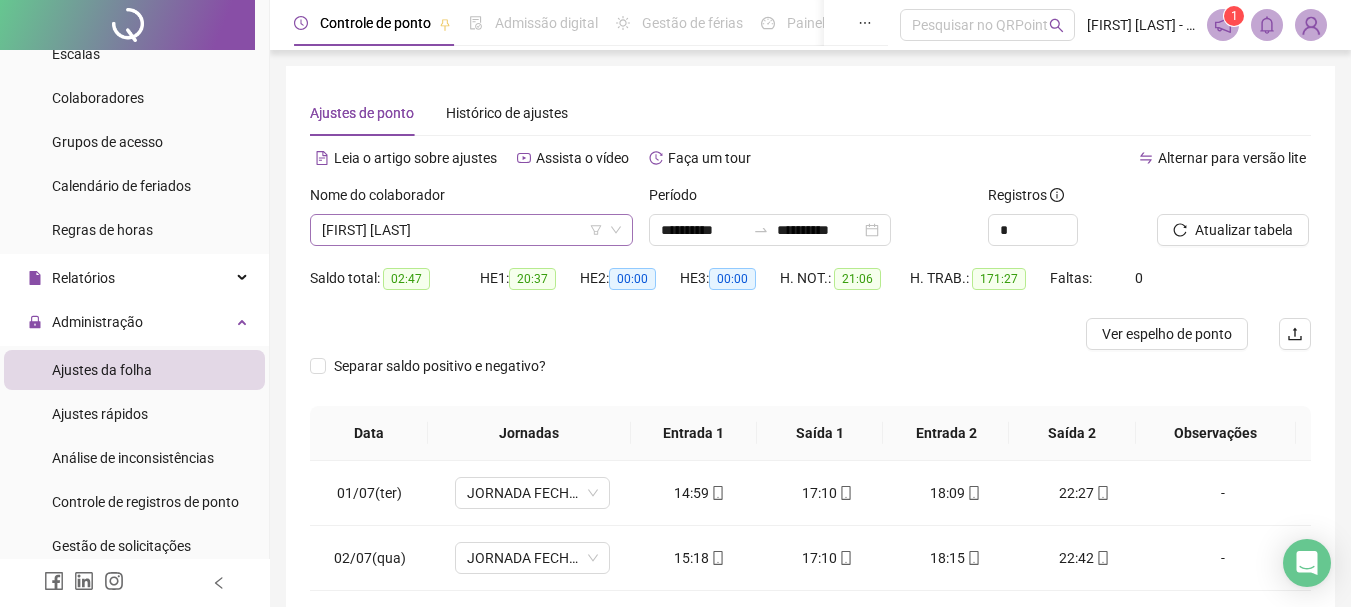 click on "[FIRST] [LAST]" at bounding box center (471, 230) 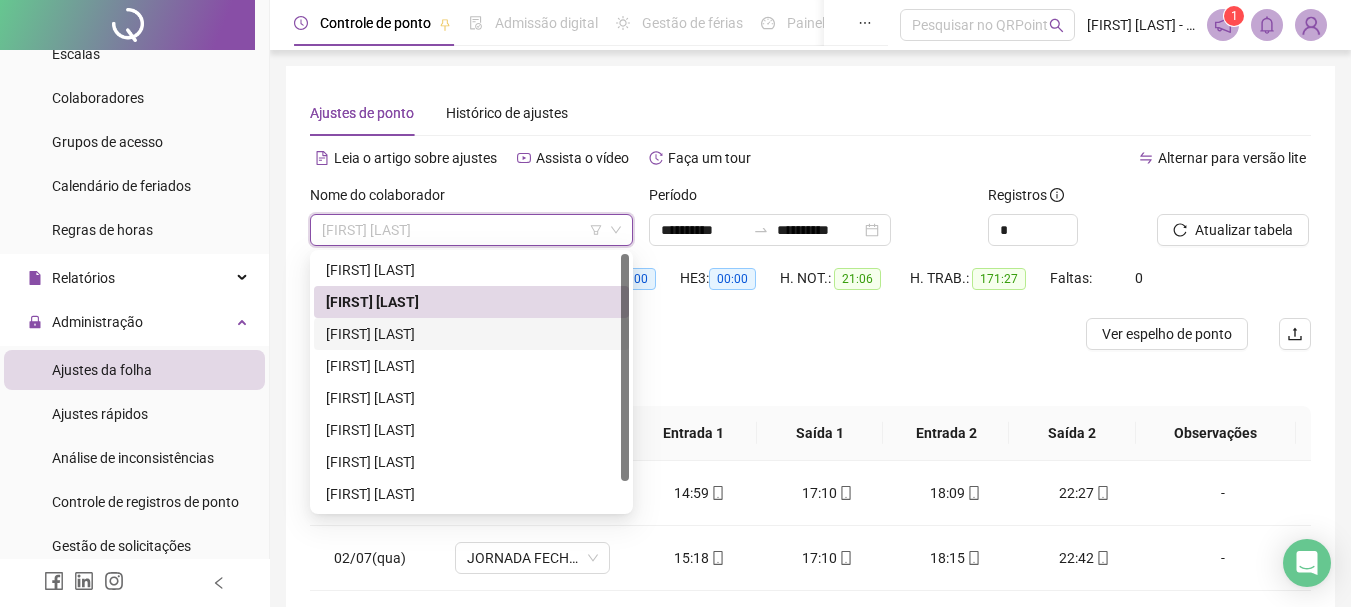 click on "[FIRST] [LAST]" at bounding box center (471, 334) 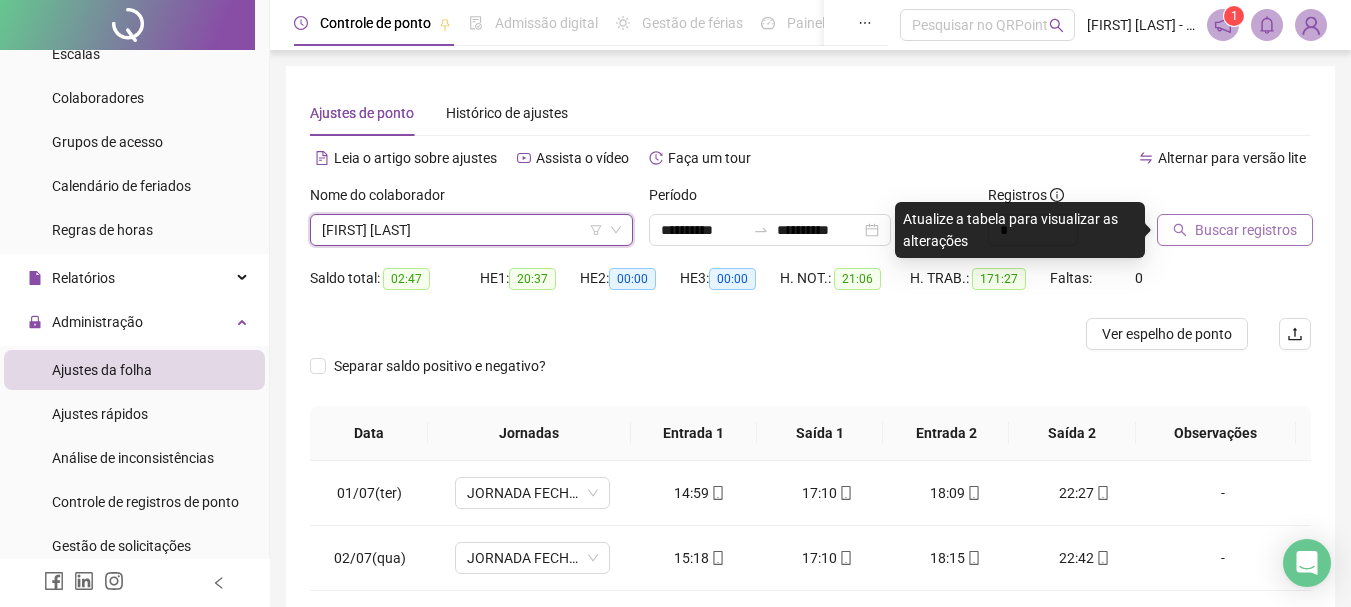 click on "Buscar registros" at bounding box center [1235, 230] 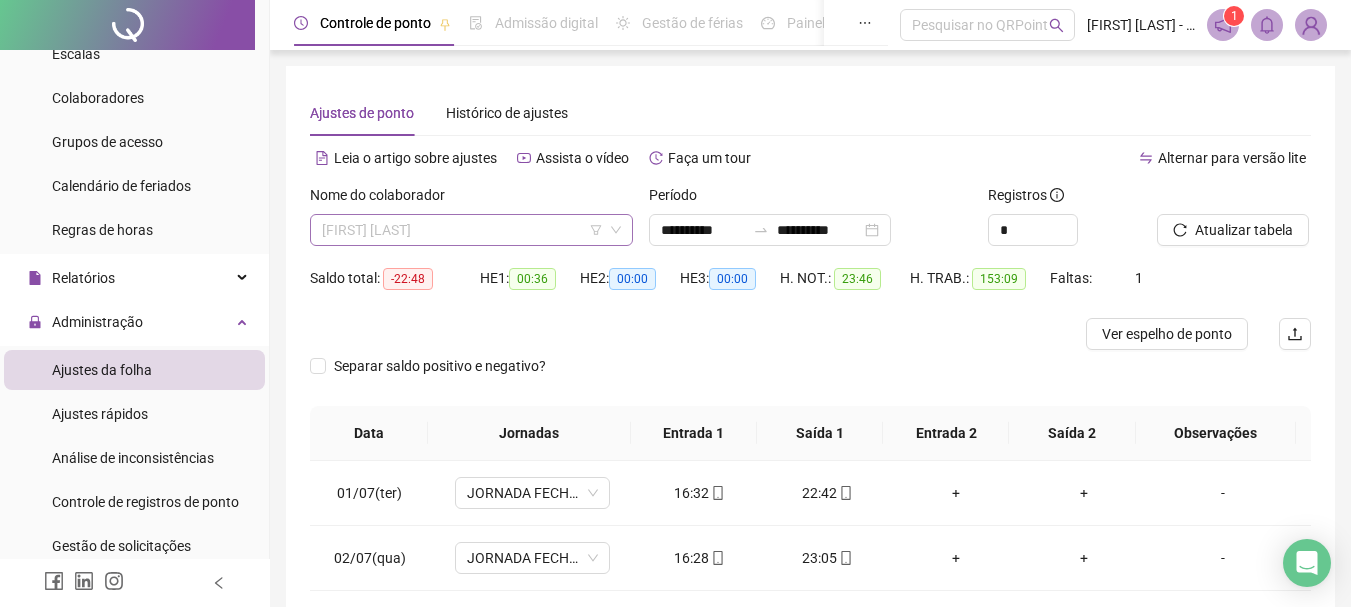 click on "[FIRST] [LAST]" at bounding box center [471, 230] 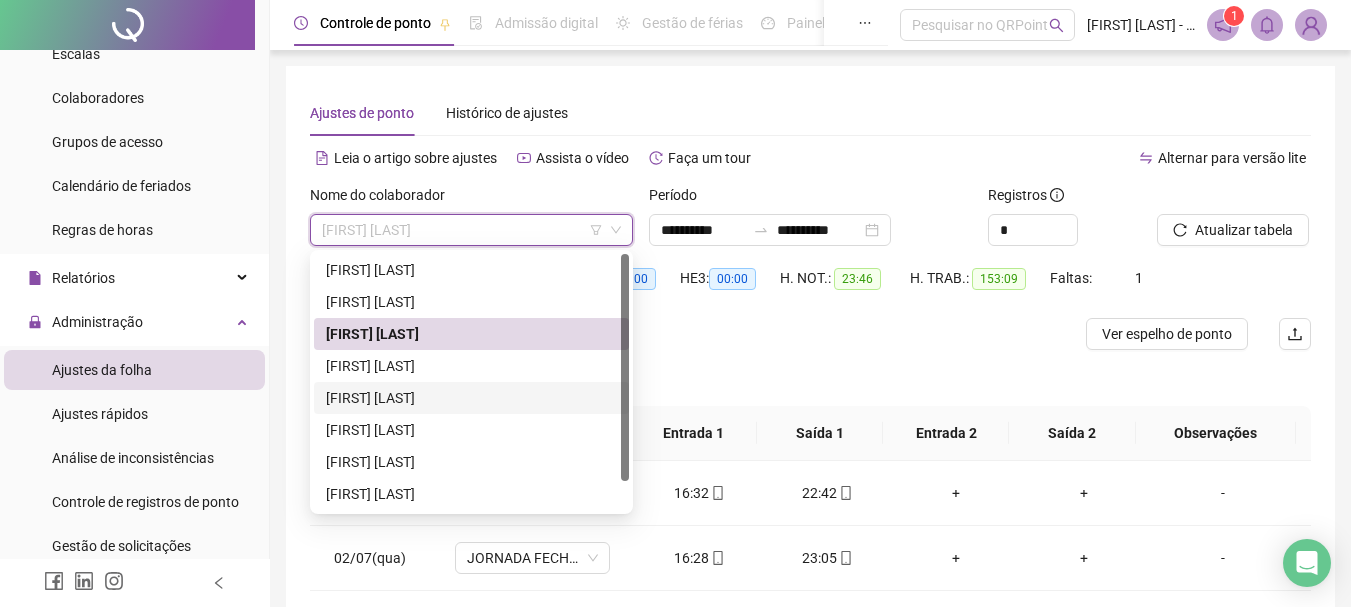 click on "[FIRST] [LAST]" at bounding box center (471, 398) 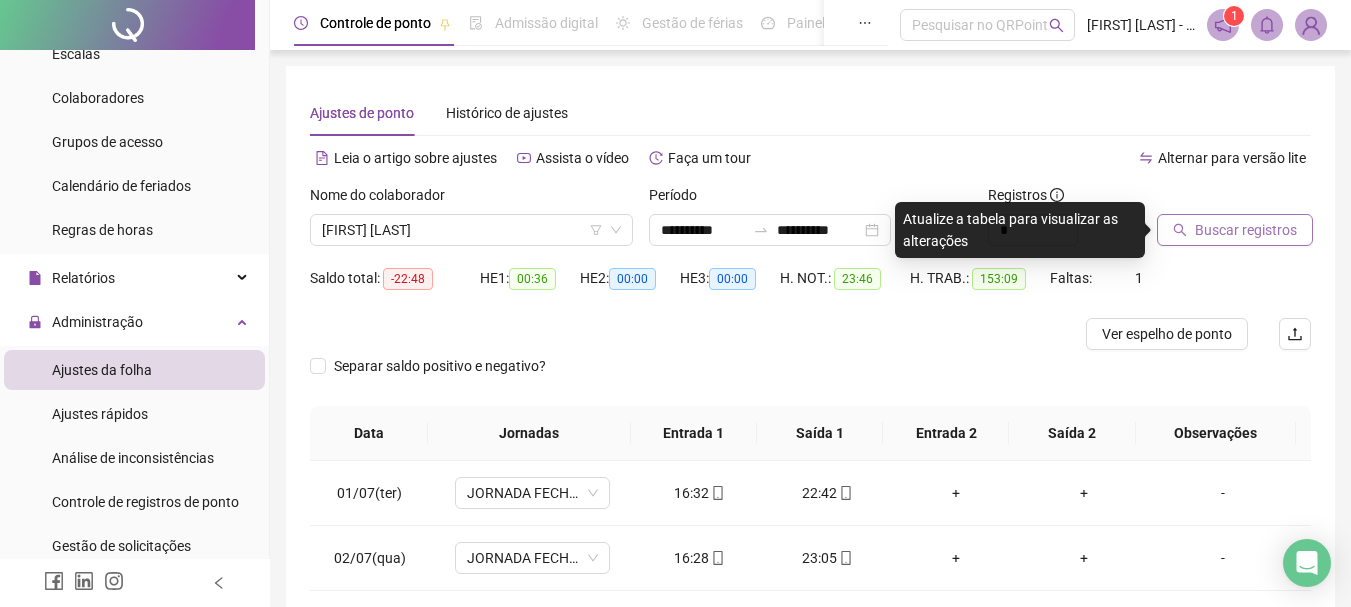 click on "Buscar registros" at bounding box center [1246, 230] 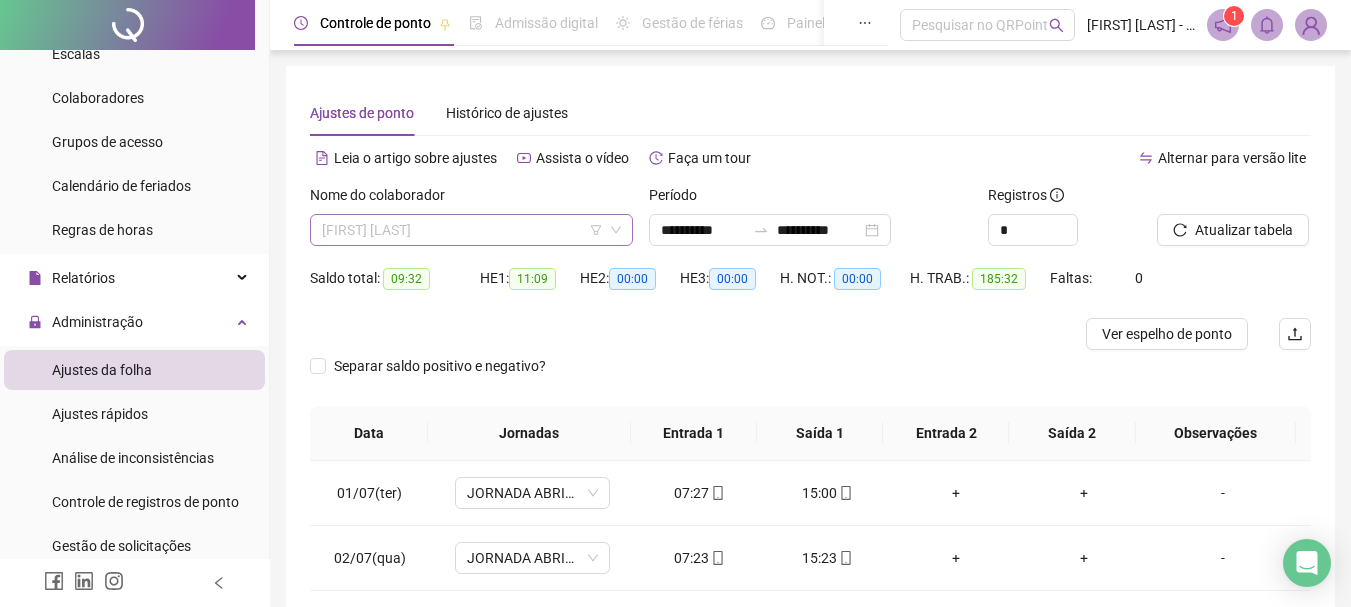 click on "[FIRST] [LAST]" at bounding box center [471, 230] 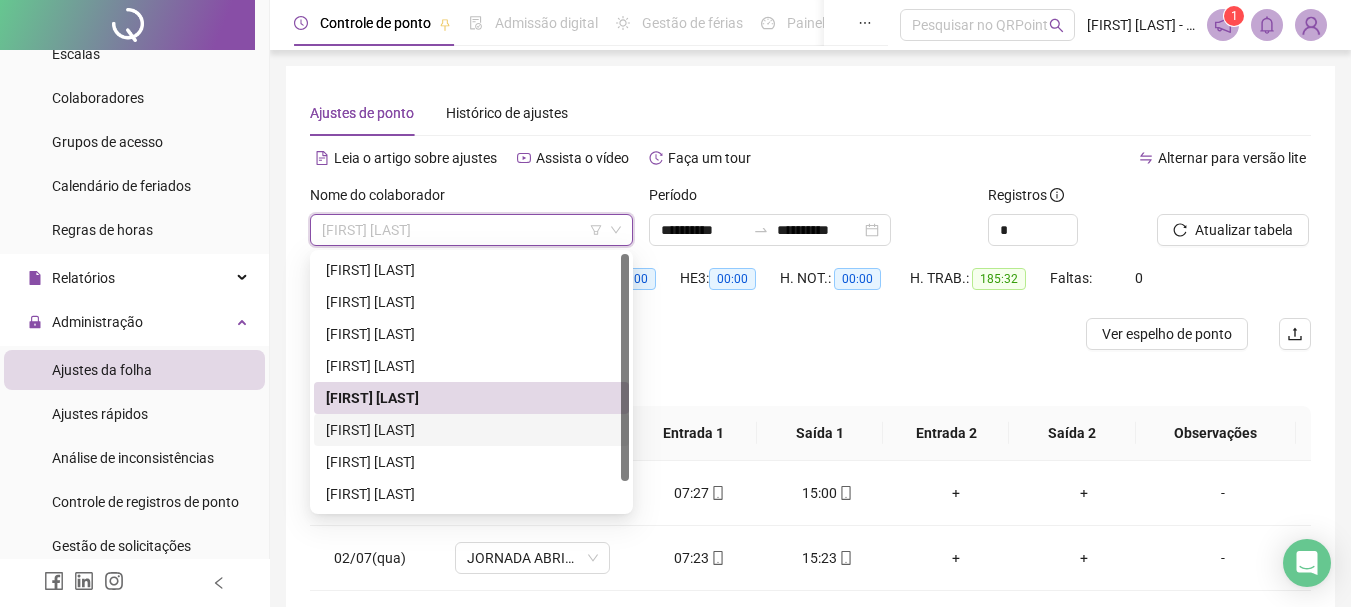 click on "[FIRST] [LAST]" at bounding box center [471, 430] 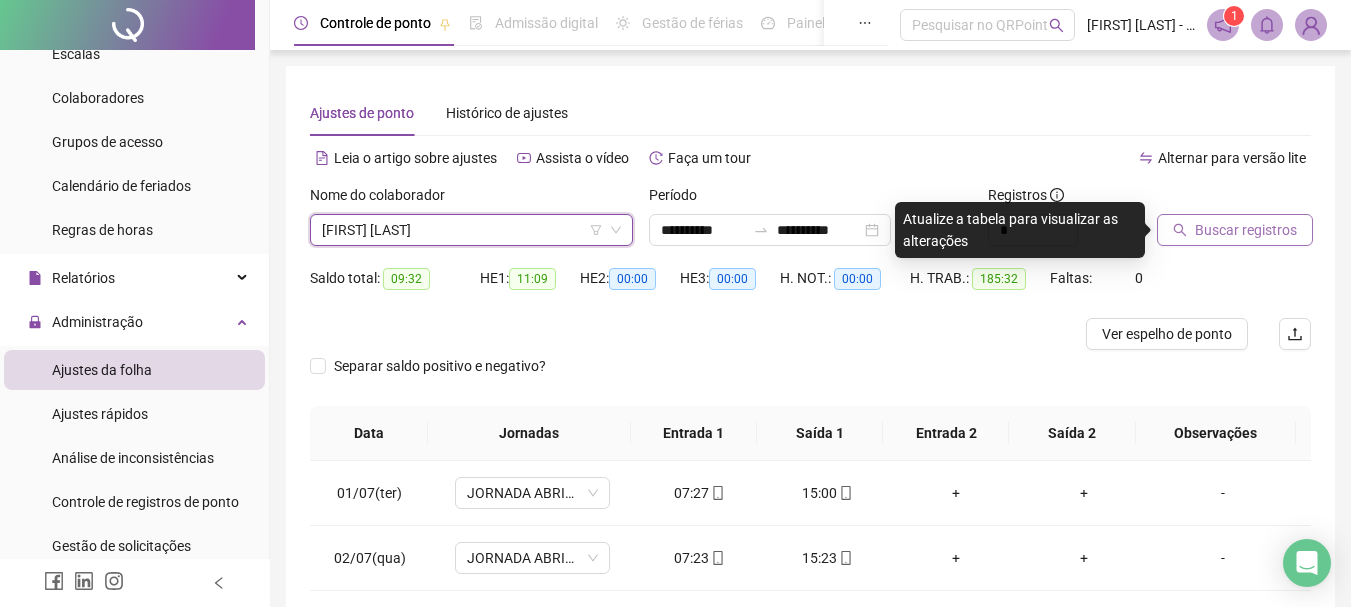 click on "Buscar registros" at bounding box center [1246, 230] 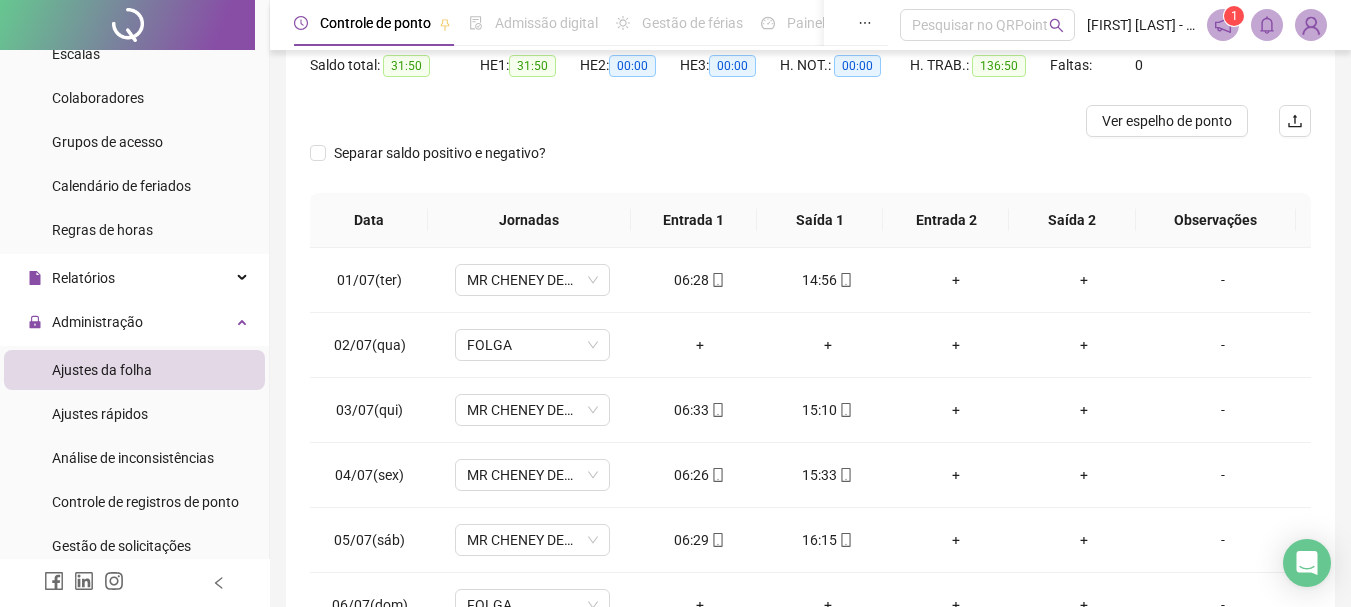 scroll, scrollTop: 292, scrollLeft: 0, axis: vertical 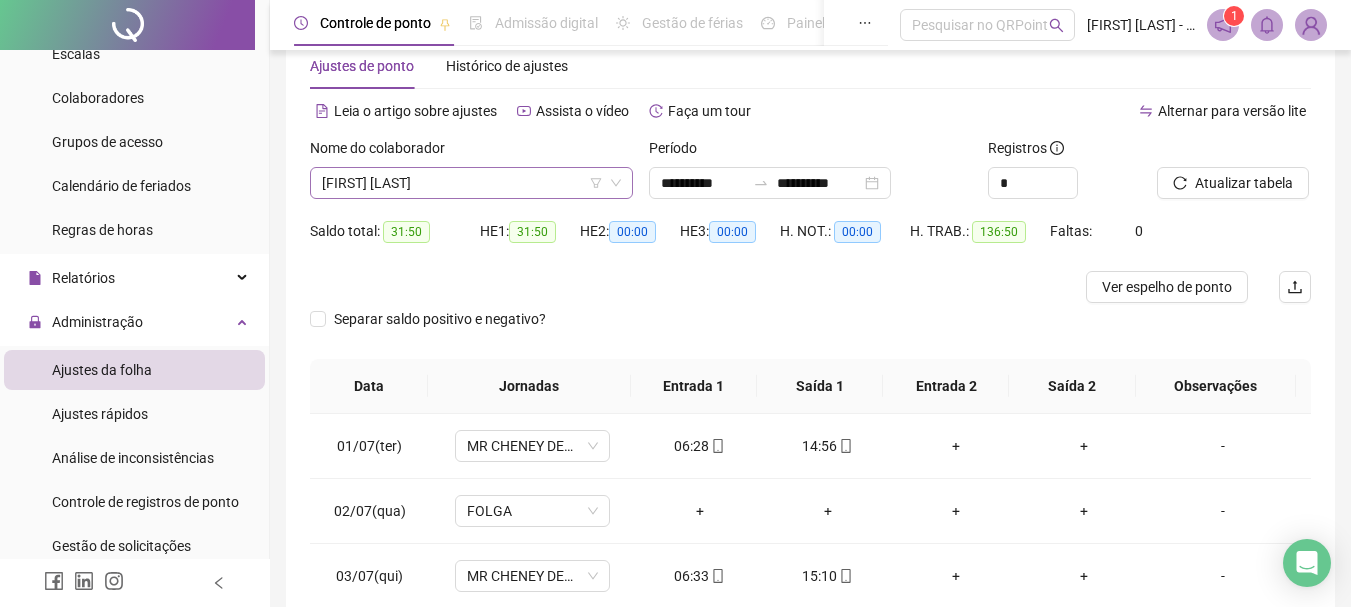 click on "[FIRST] [LAST]" at bounding box center [471, 183] 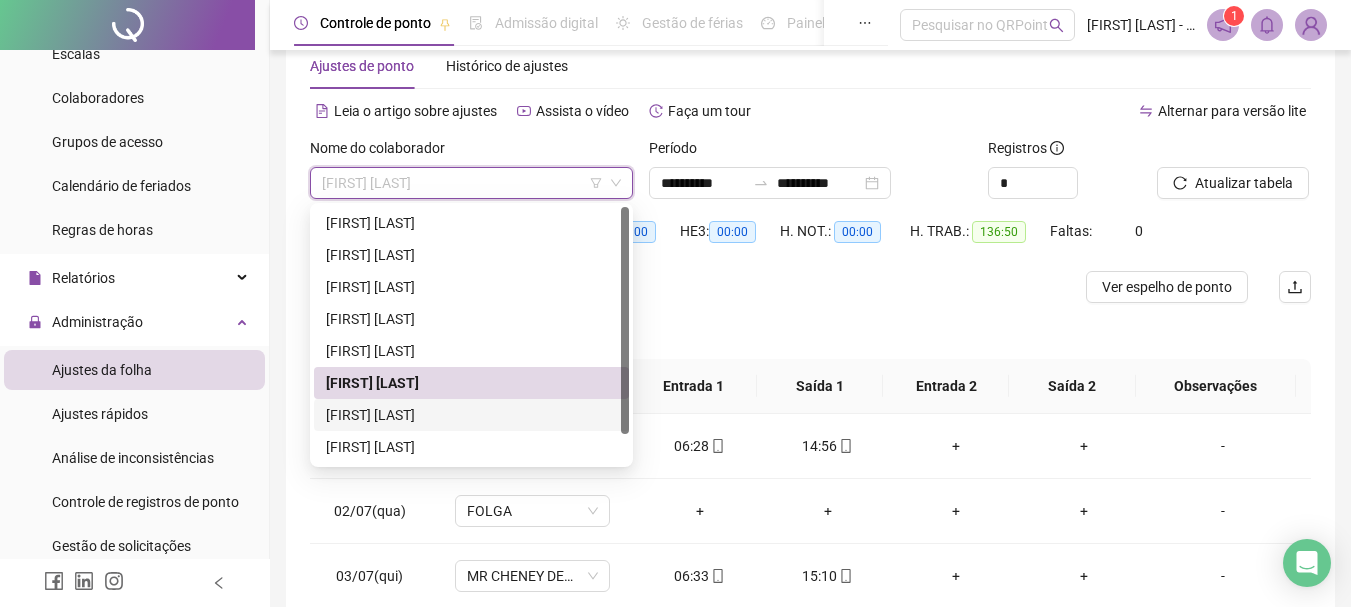 click on "[FIRST] [LAST]" at bounding box center (471, 415) 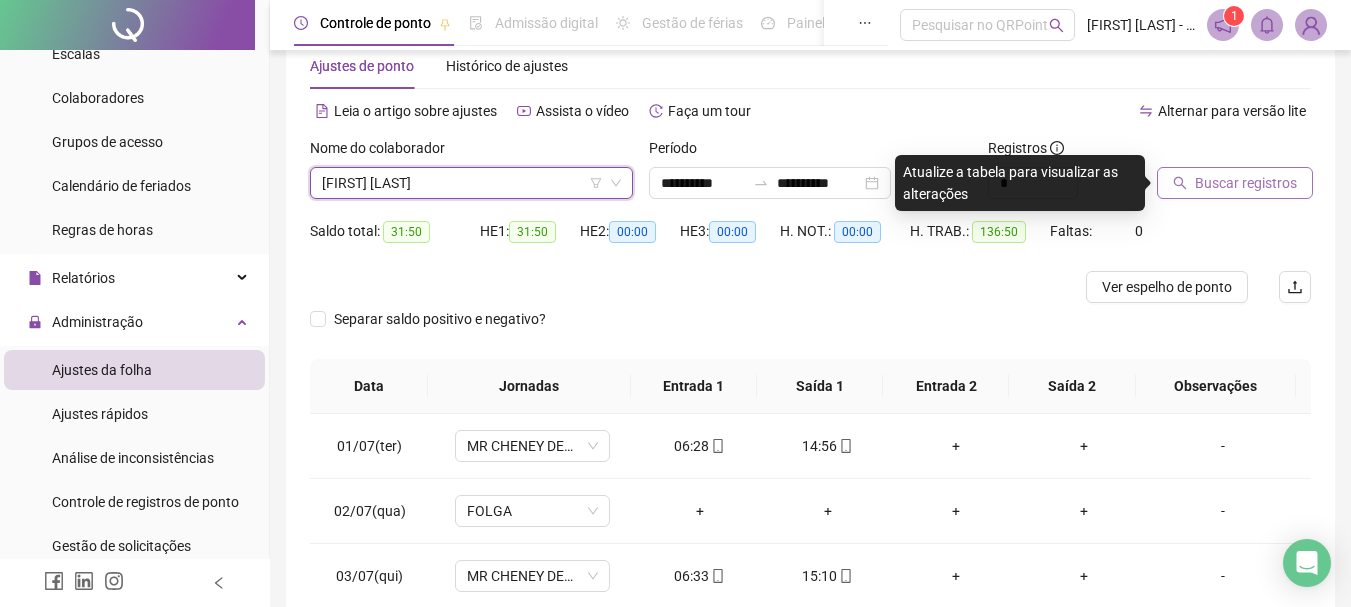click on "Buscar registros" at bounding box center [1246, 183] 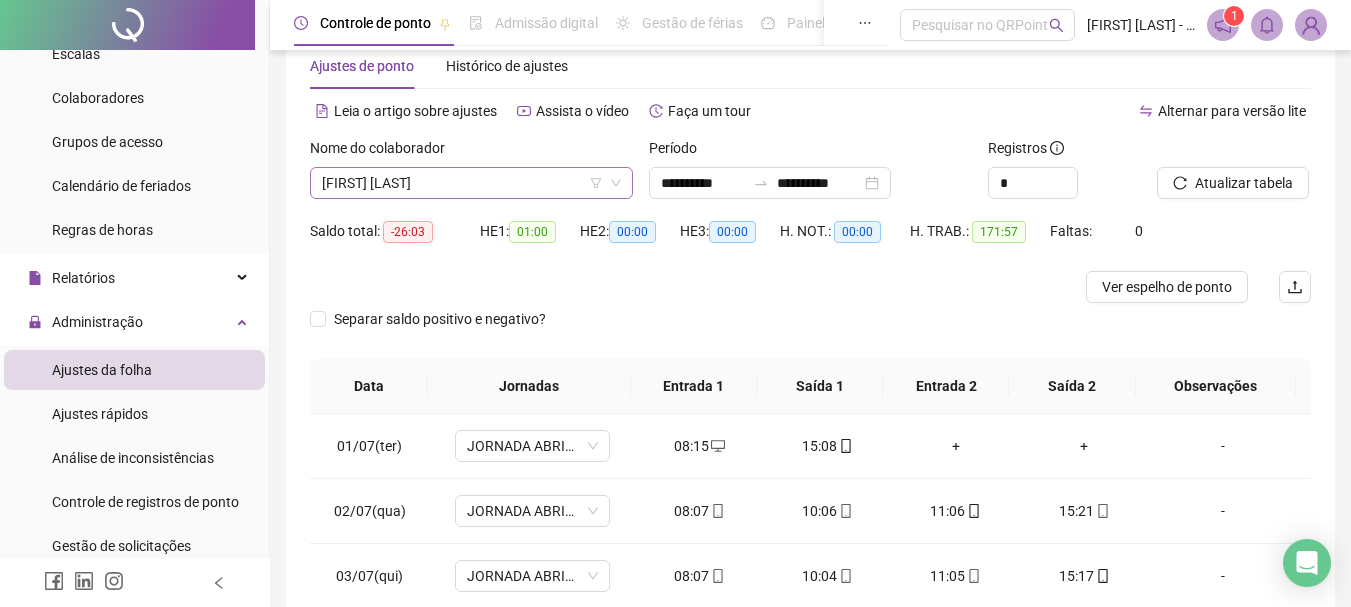 click on "[FIRST] [LAST]" at bounding box center [471, 183] 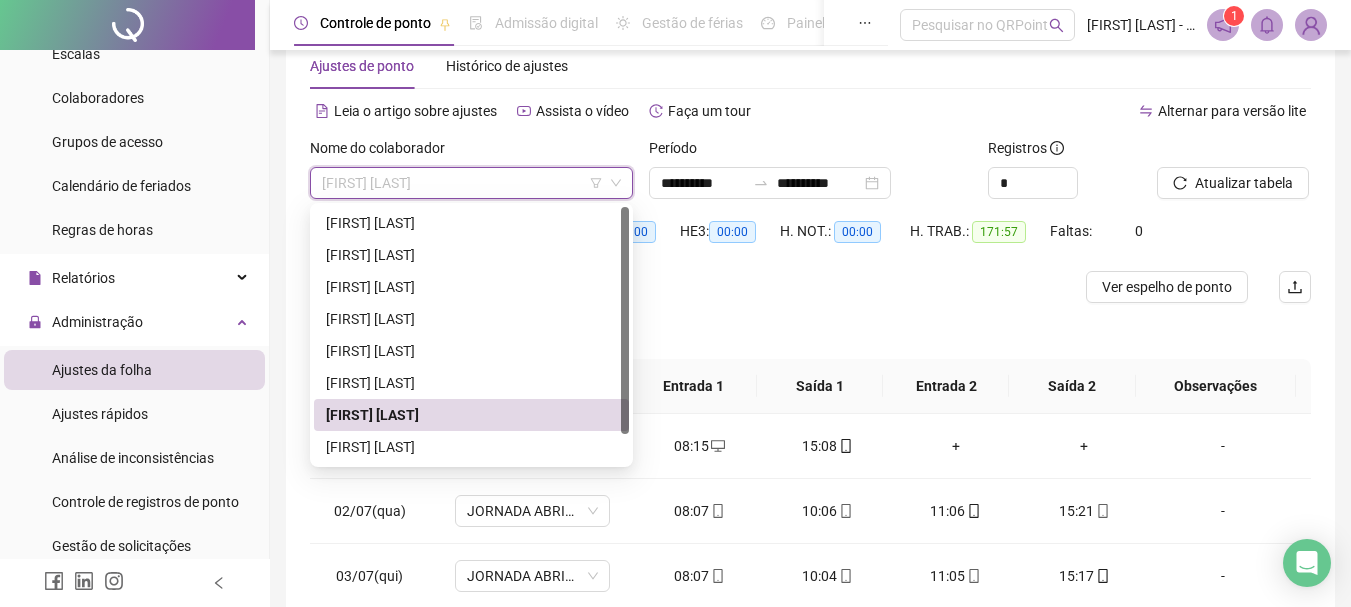scroll, scrollTop: 32, scrollLeft: 0, axis: vertical 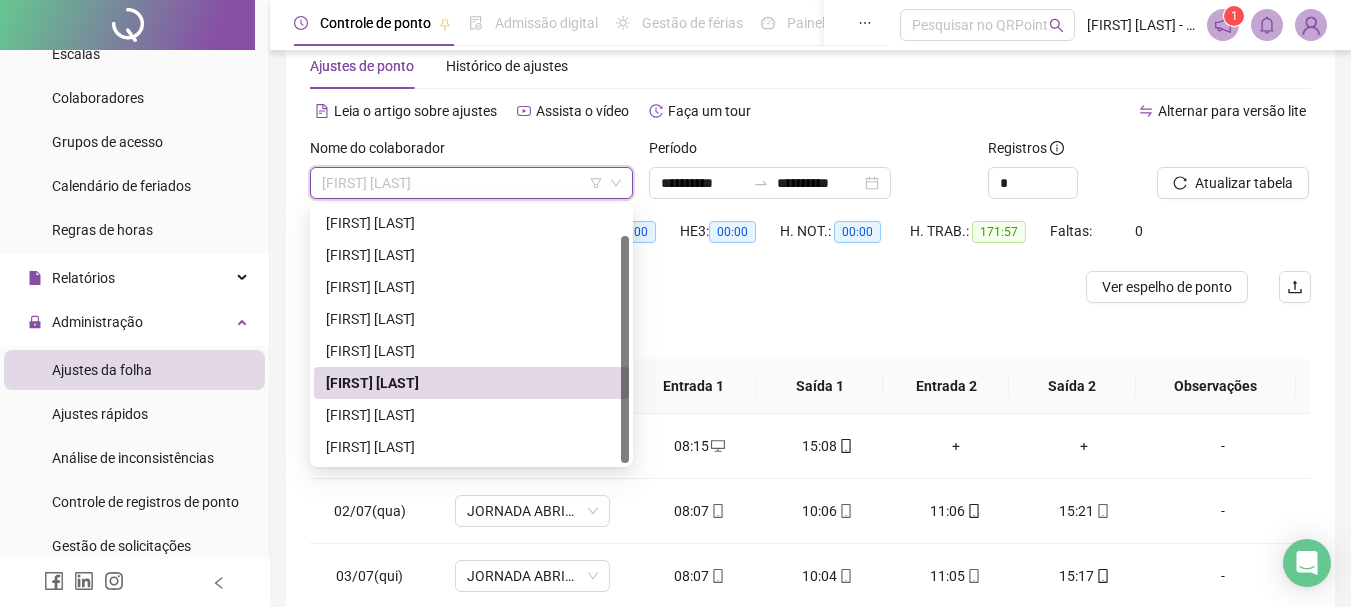 drag, startPoint x: 625, startPoint y: 380, endPoint x: 608, endPoint y: 427, distance: 49.979996 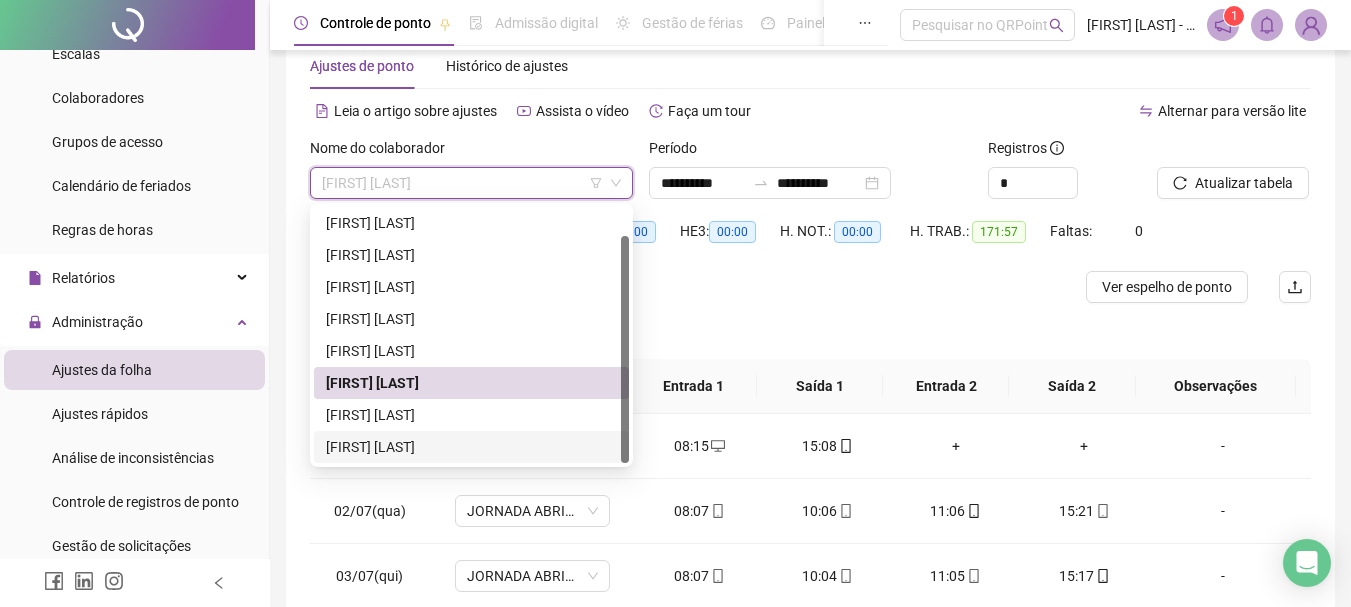 click on "[FIRST] [LAST]" at bounding box center (471, 447) 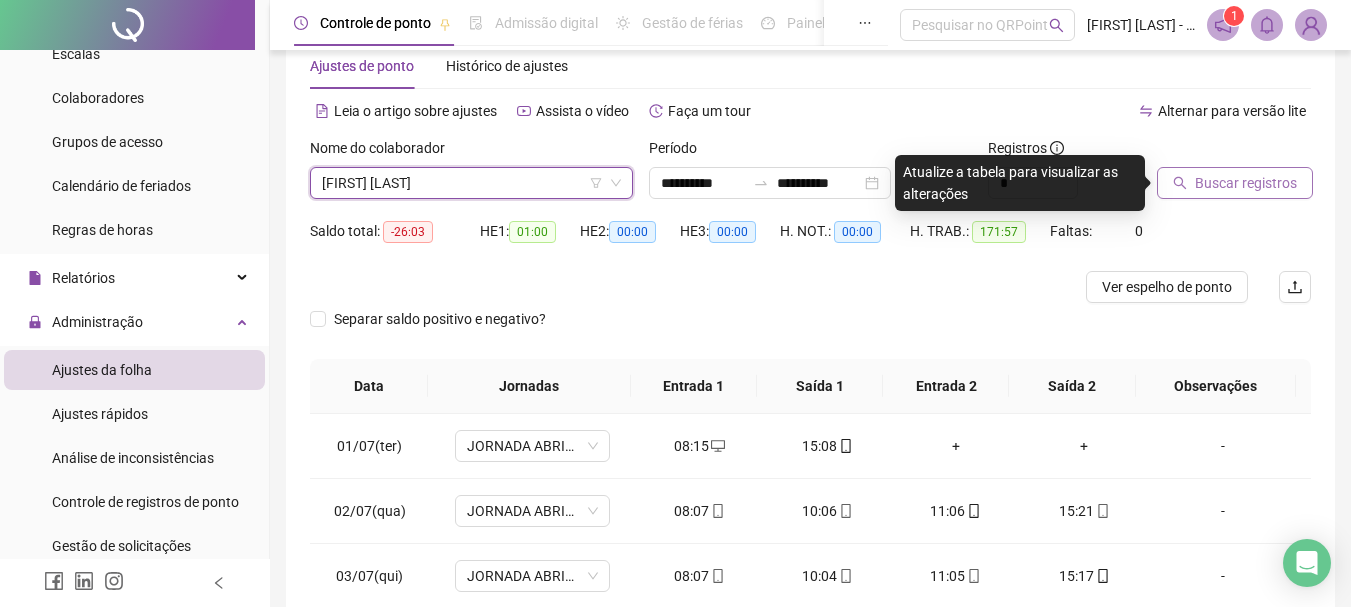 click on "Buscar registros" at bounding box center [1246, 183] 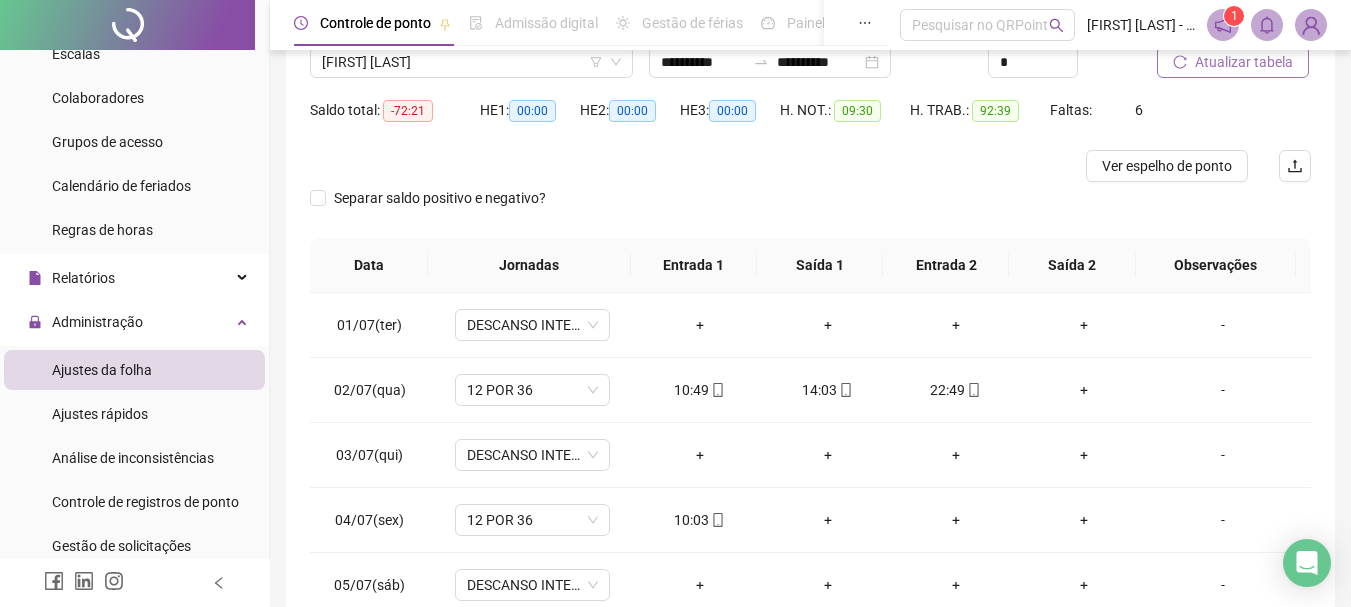 scroll, scrollTop: 288, scrollLeft: 0, axis: vertical 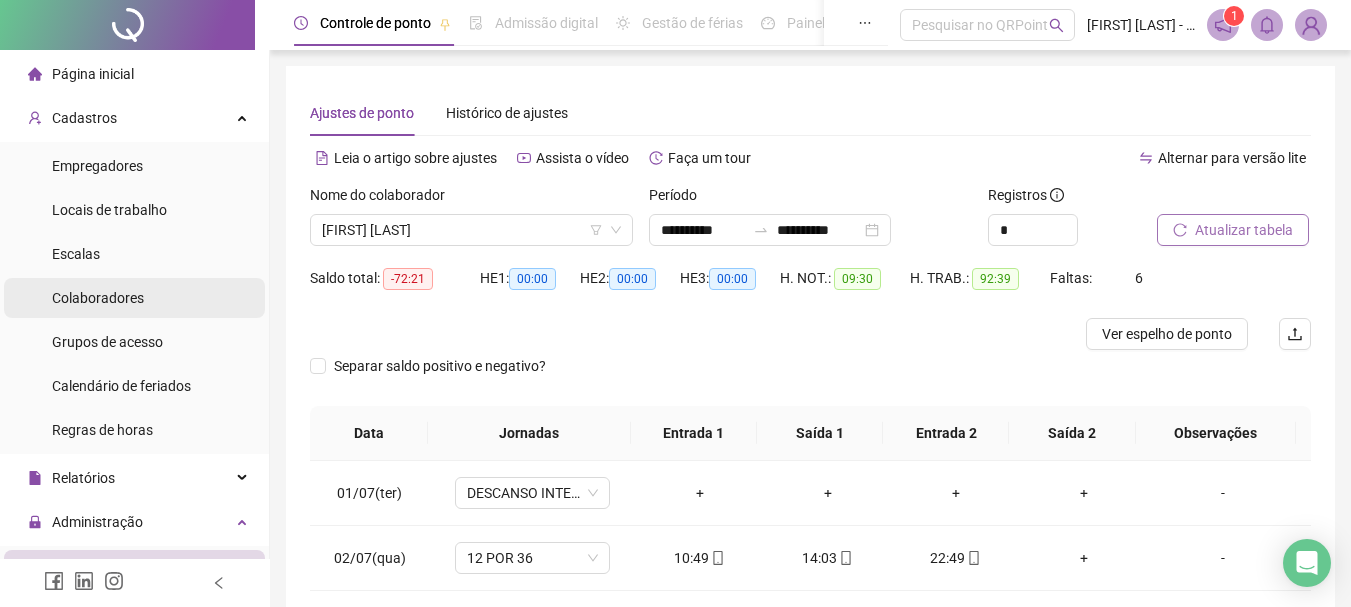 click on "Colaboradores" at bounding box center (134, 298) 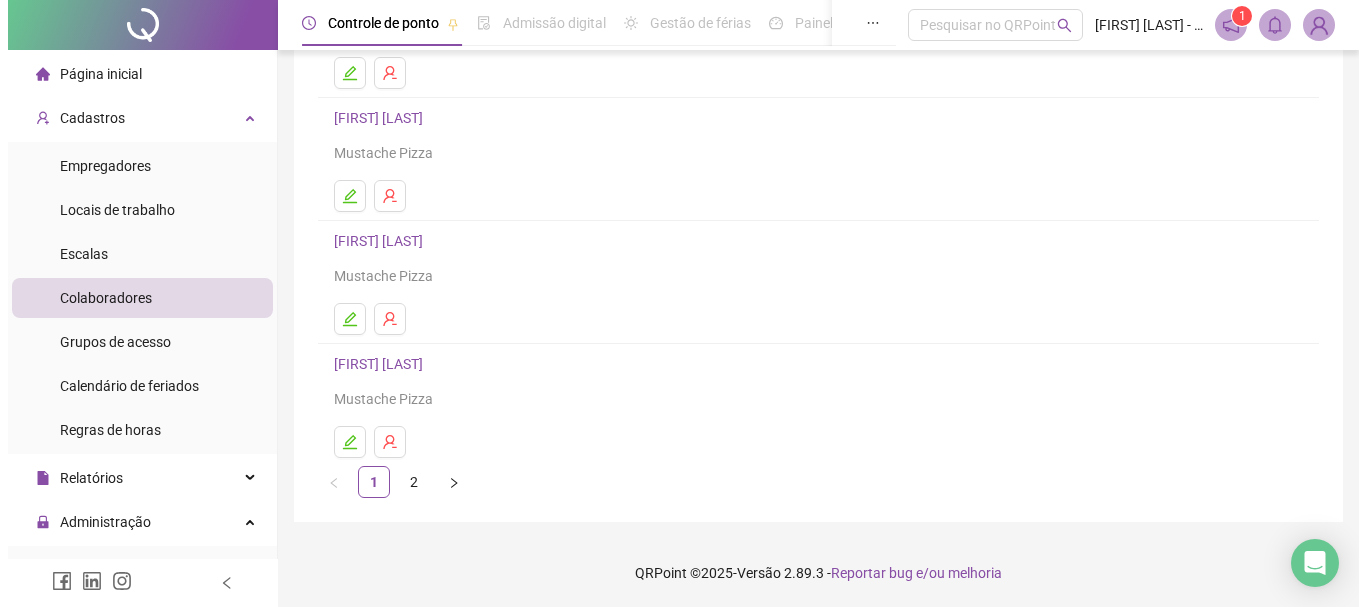 scroll, scrollTop: 360, scrollLeft: 0, axis: vertical 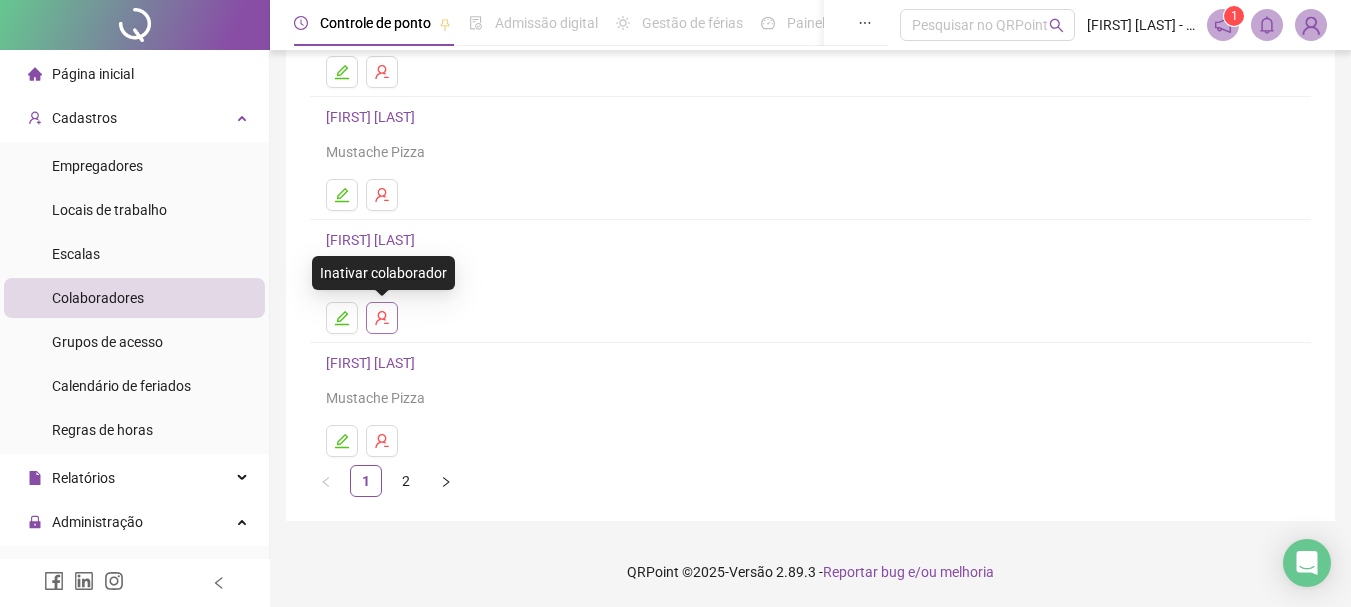 click at bounding box center (382, 318) 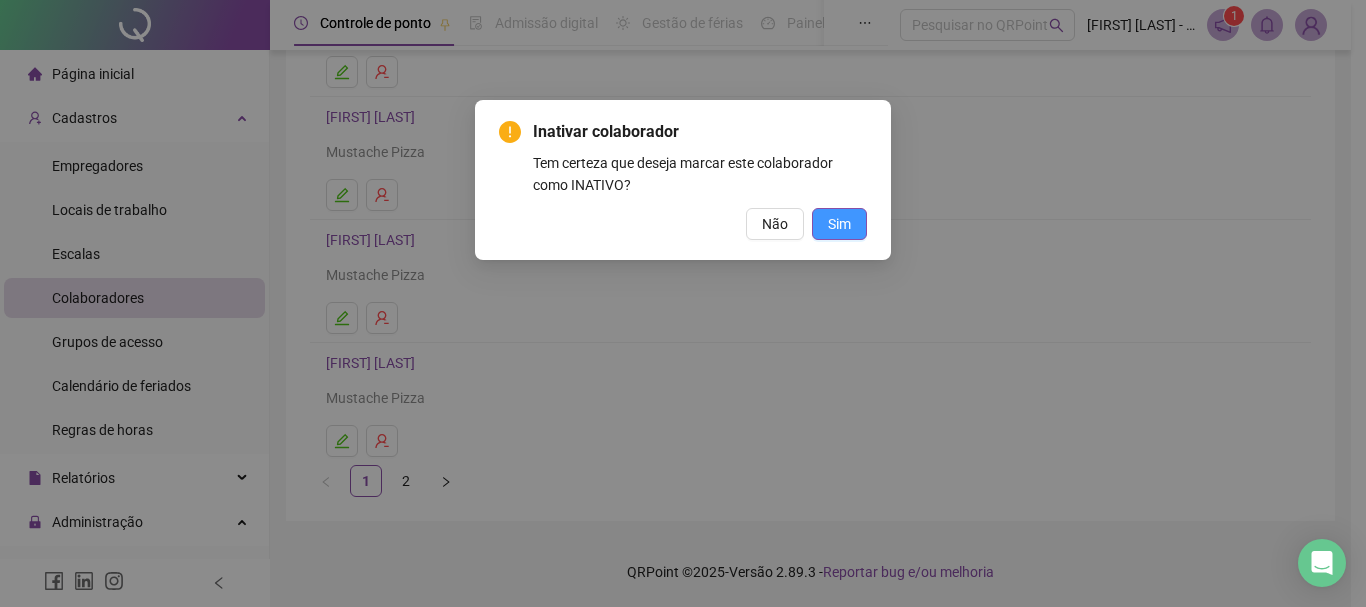 click on "Sim" at bounding box center [839, 224] 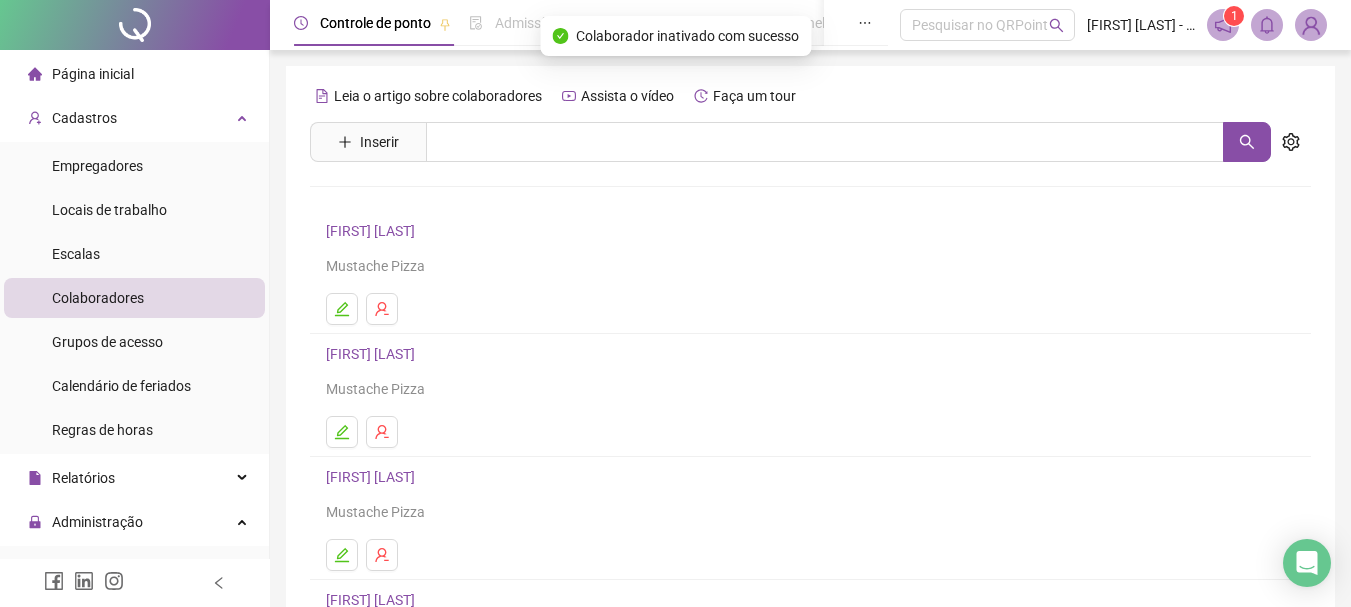 scroll, scrollTop: 360, scrollLeft: 0, axis: vertical 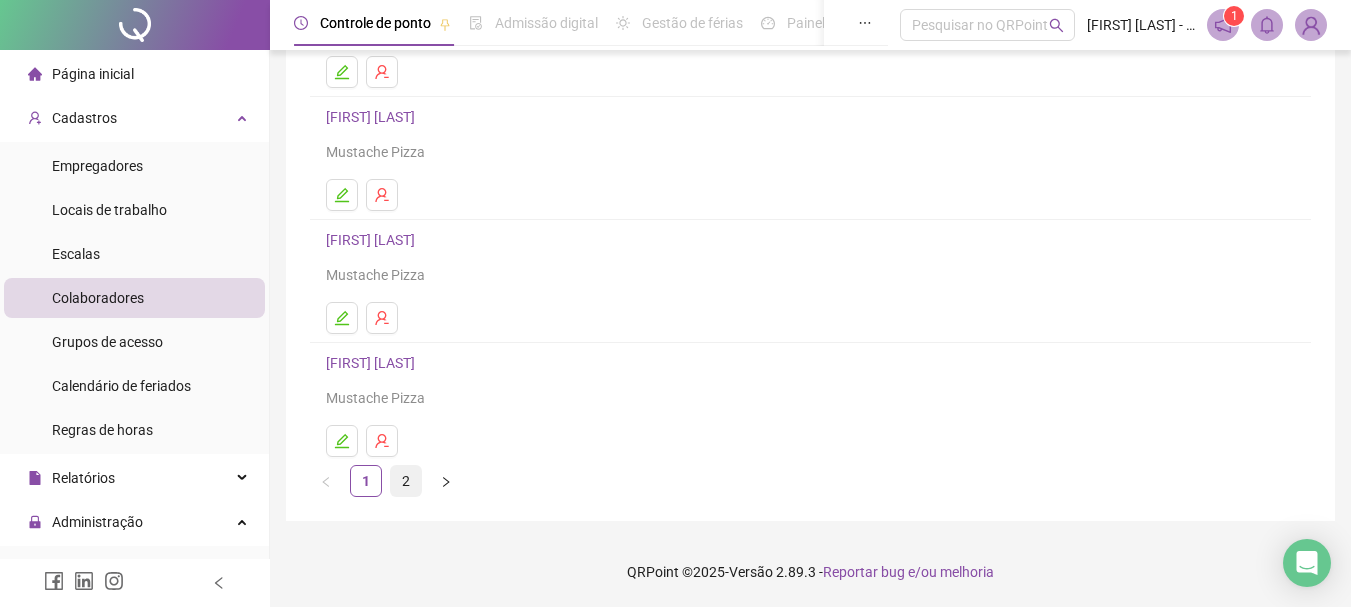 click on "2" at bounding box center (406, 481) 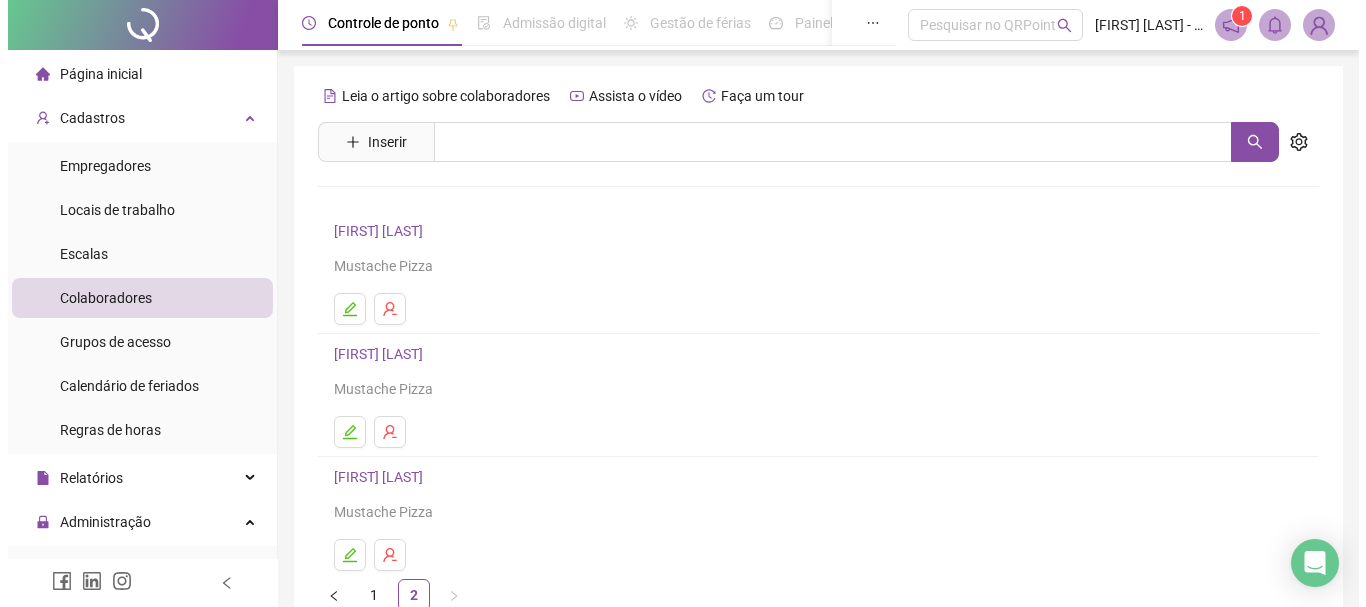 scroll, scrollTop: 114, scrollLeft: 0, axis: vertical 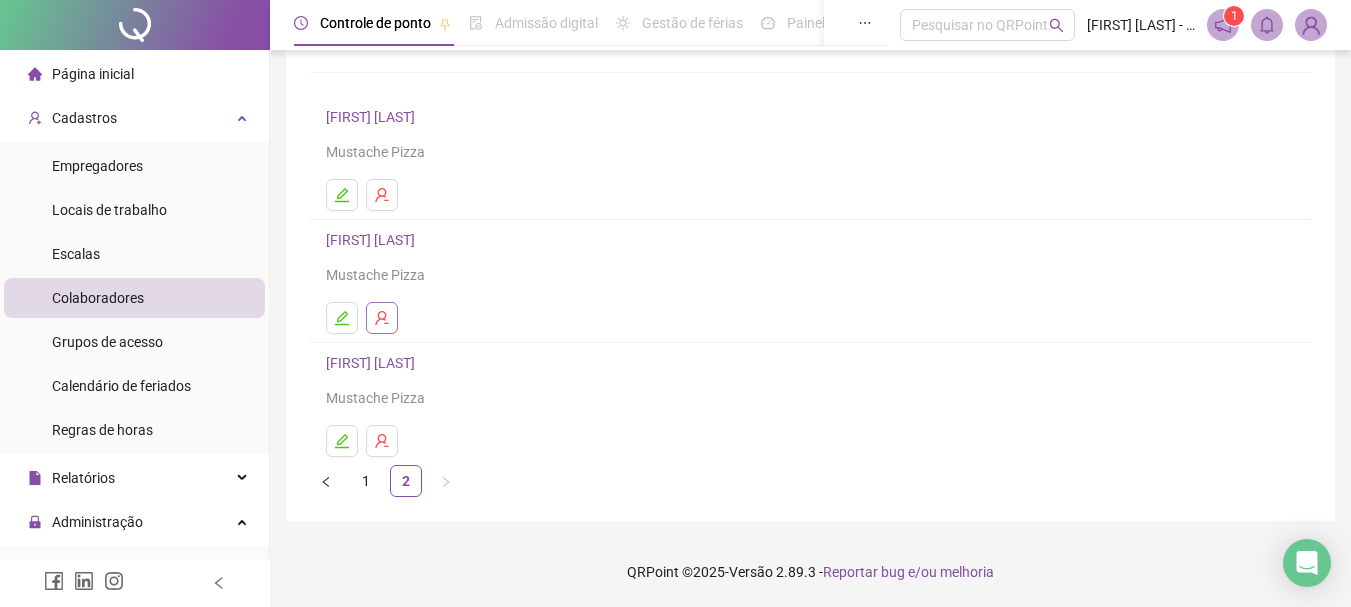 click at bounding box center [382, 318] 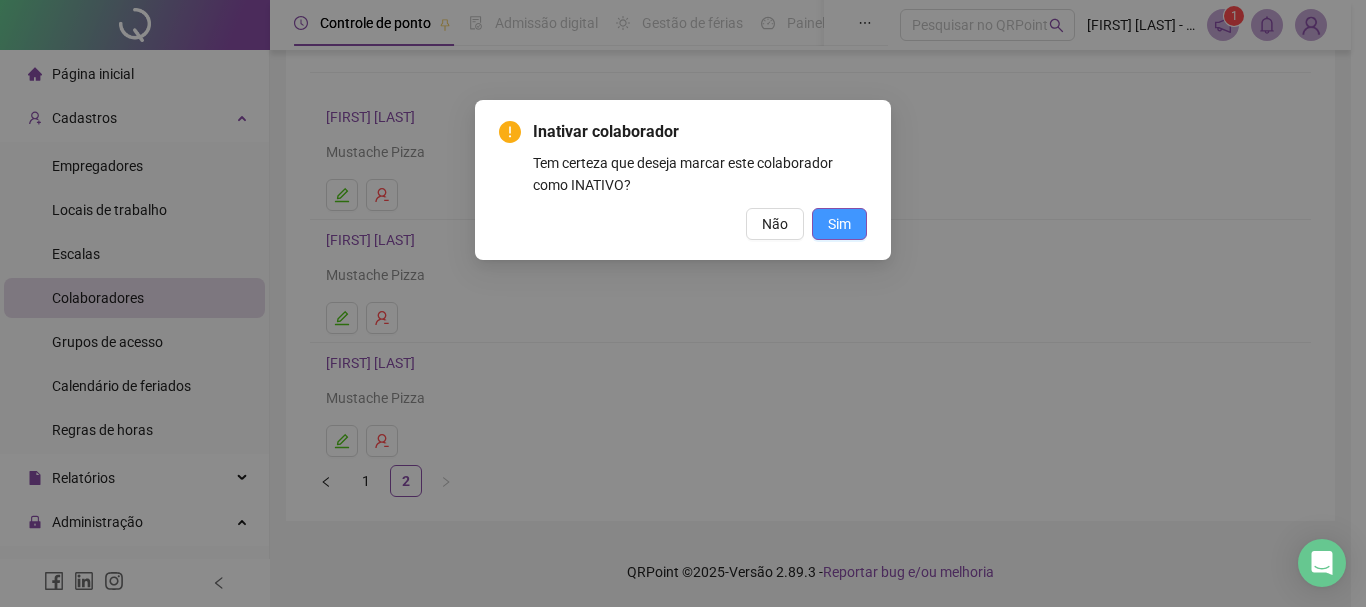 click on "Sim" at bounding box center (839, 224) 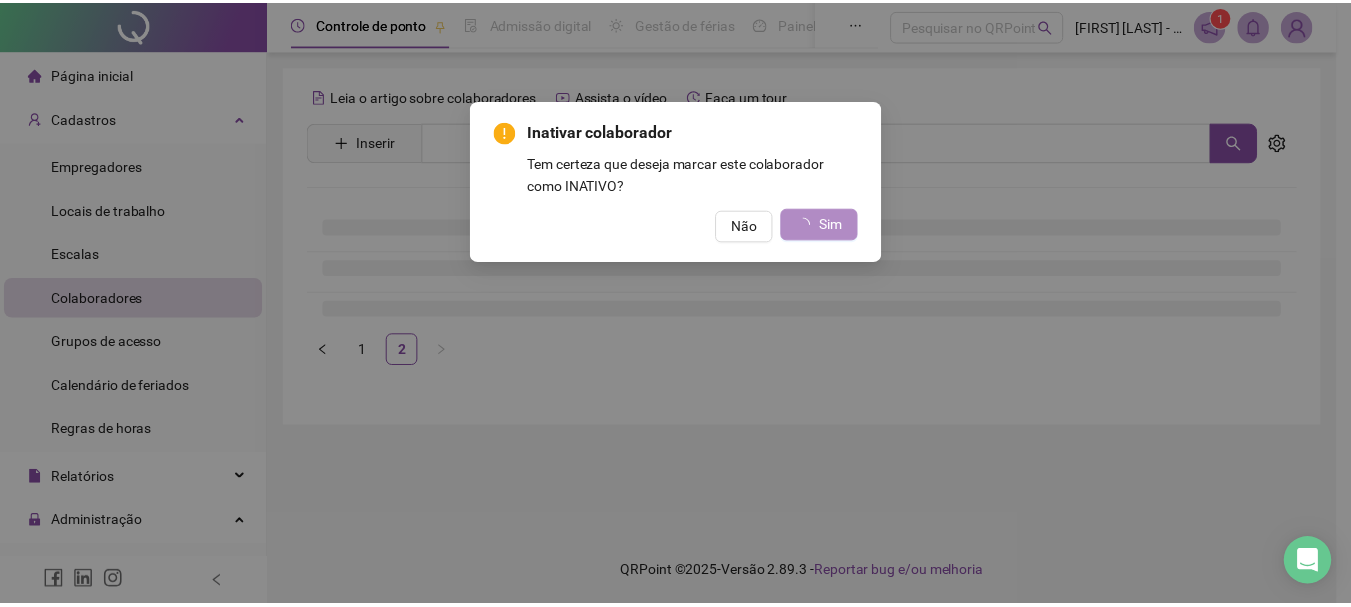 scroll, scrollTop: 0, scrollLeft: 0, axis: both 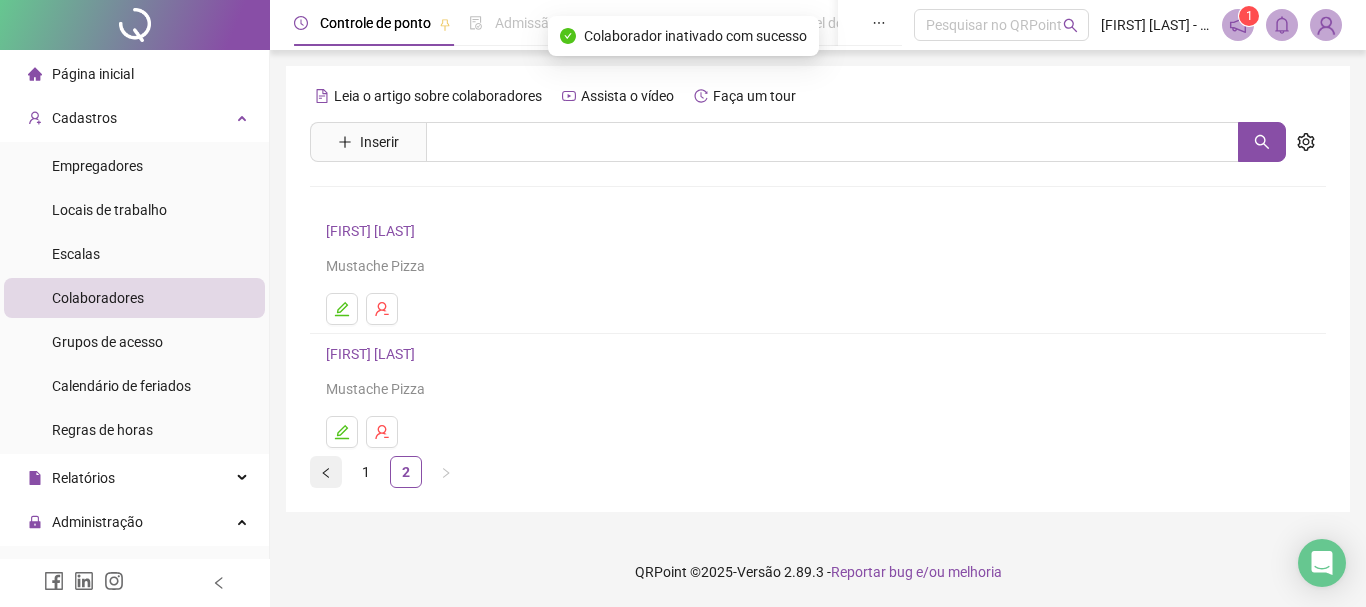 click at bounding box center (326, 472) 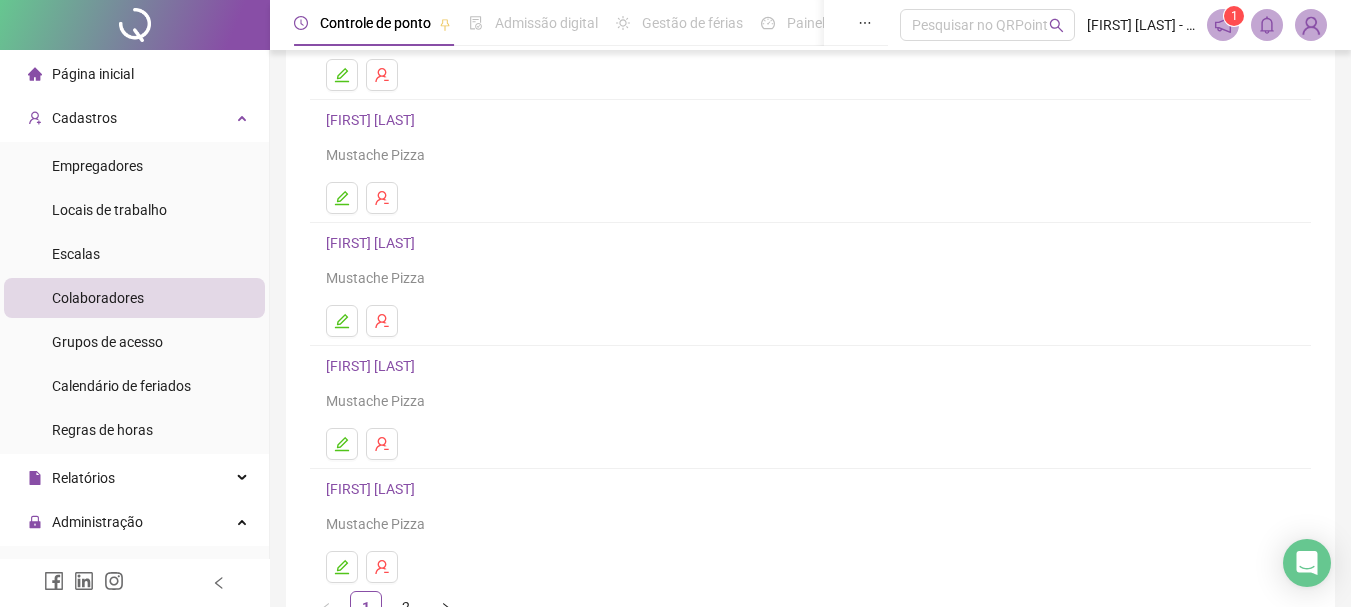 scroll, scrollTop: 0, scrollLeft: 0, axis: both 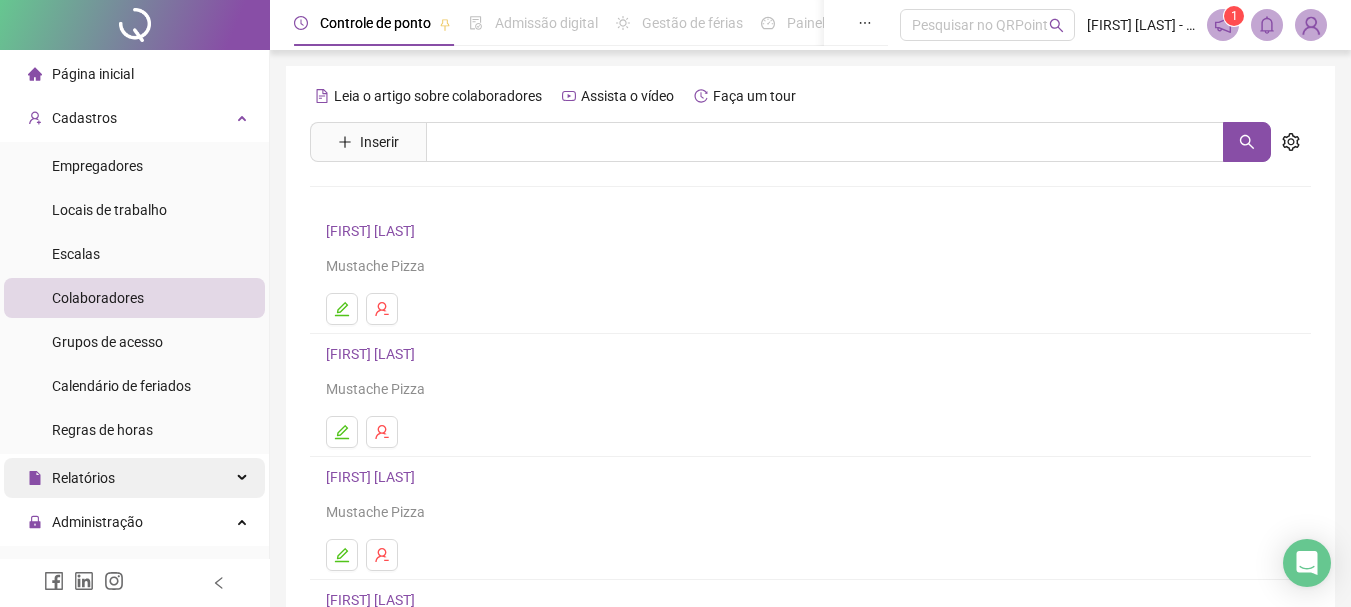 click on "Relatórios" at bounding box center (134, 478) 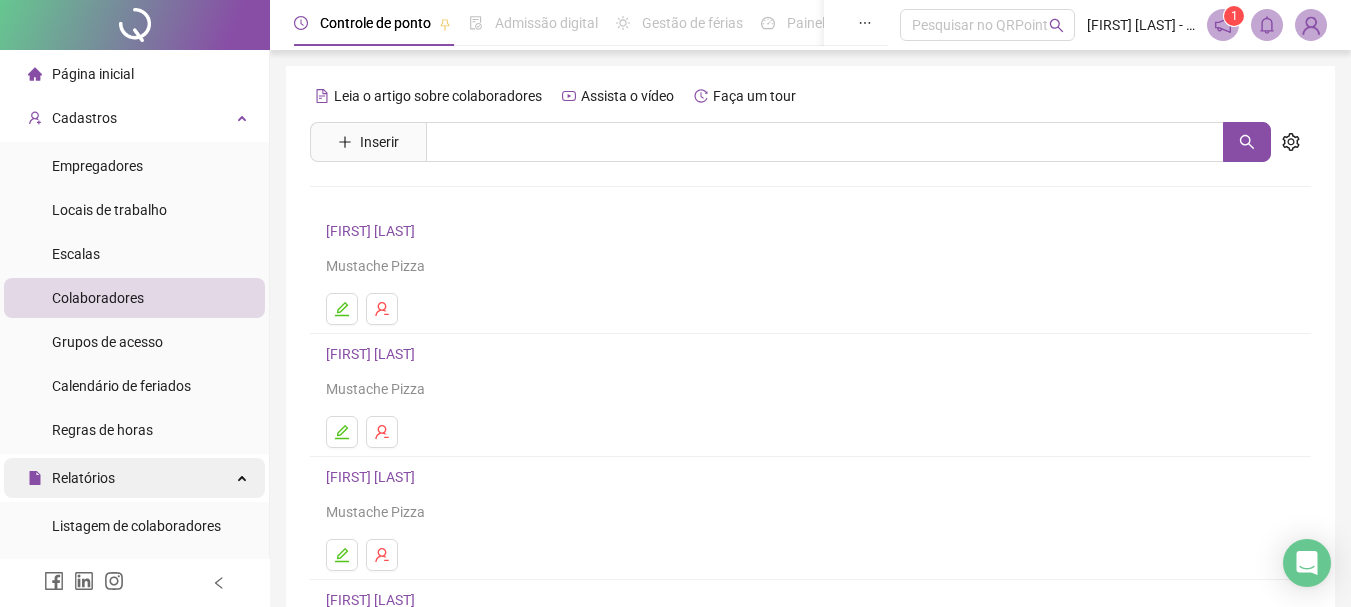 scroll, scrollTop: 200, scrollLeft: 0, axis: vertical 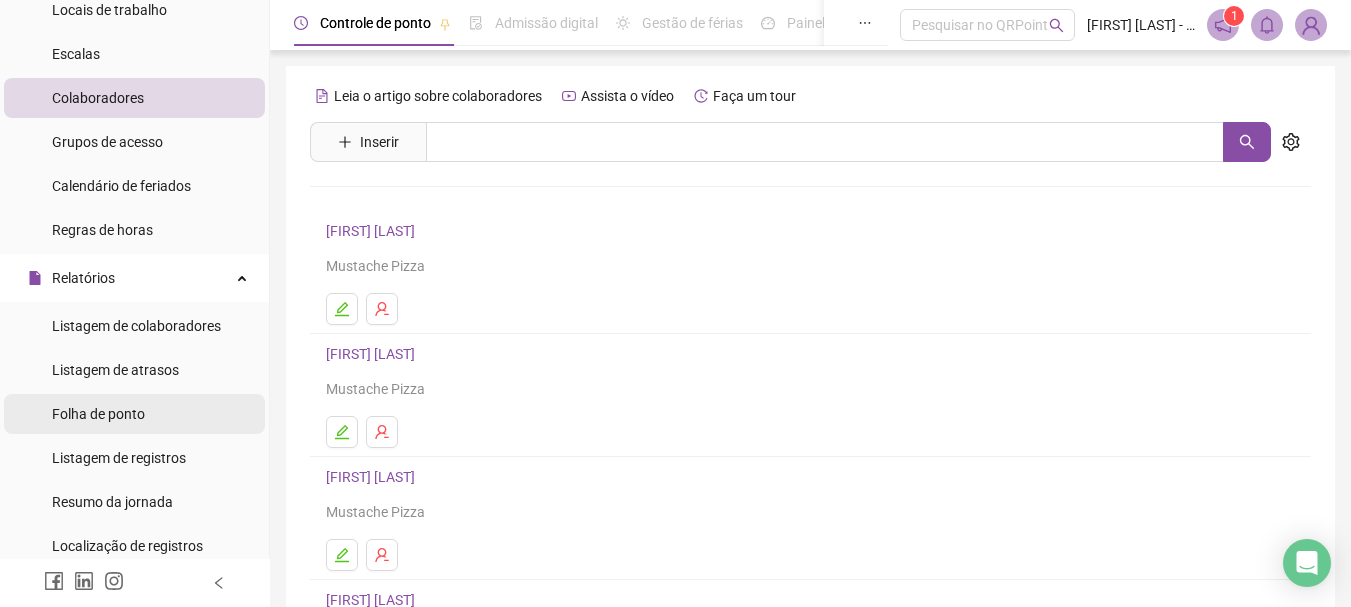 click on "Folha de ponto" at bounding box center (98, 414) 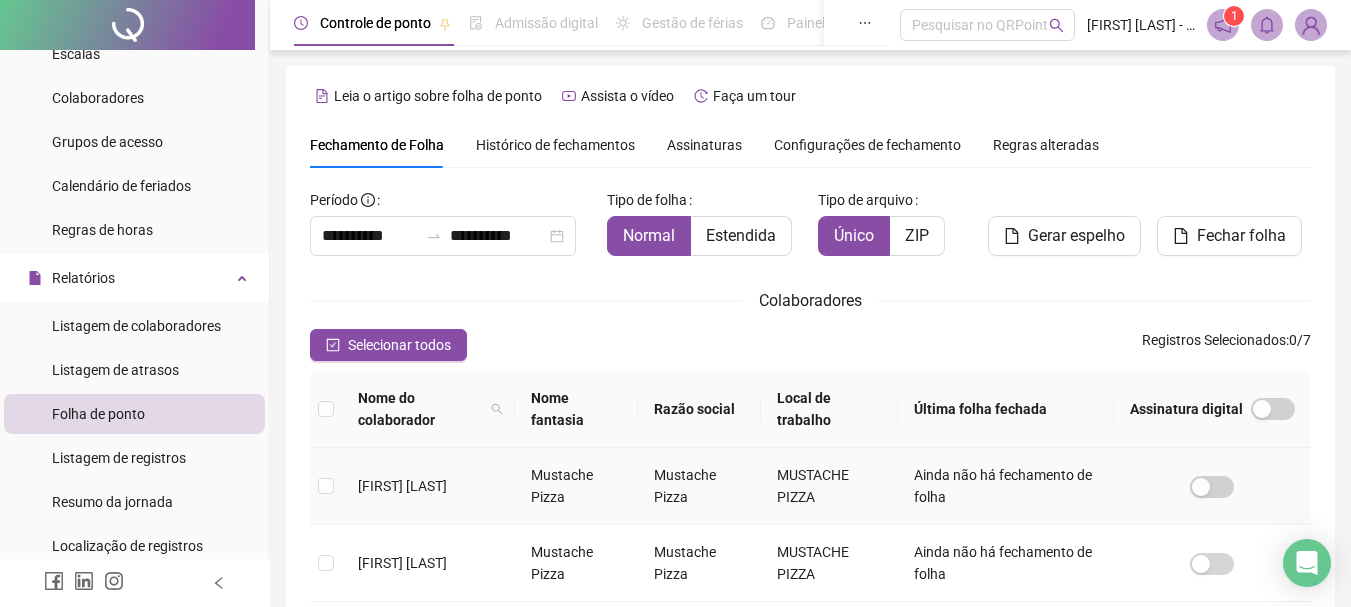 scroll, scrollTop: 106, scrollLeft: 0, axis: vertical 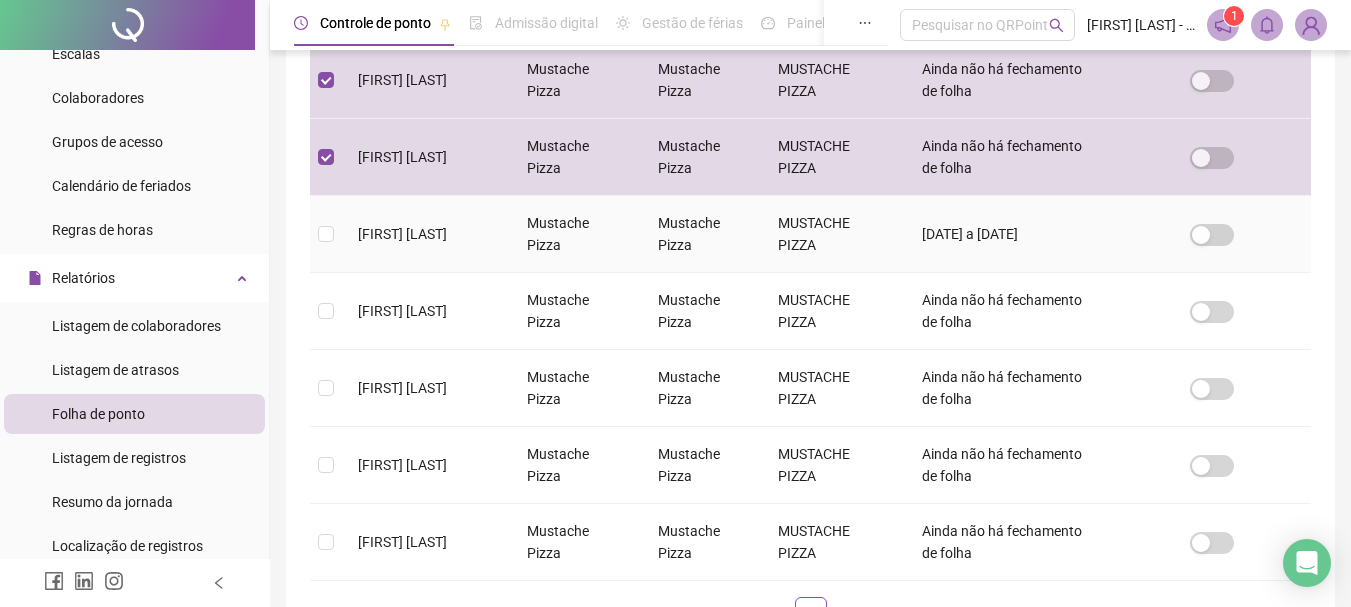 click at bounding box center [326, 234] 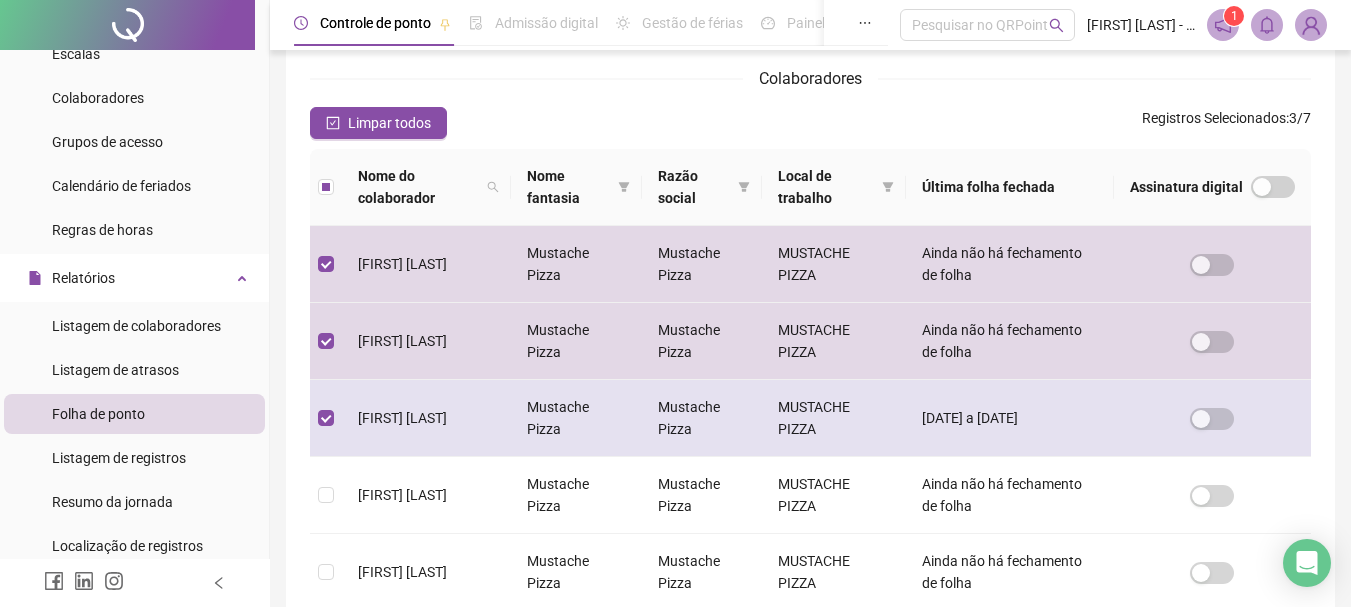 scroll, scrollTop: 306, scrollLeft: 0, axis: vertical 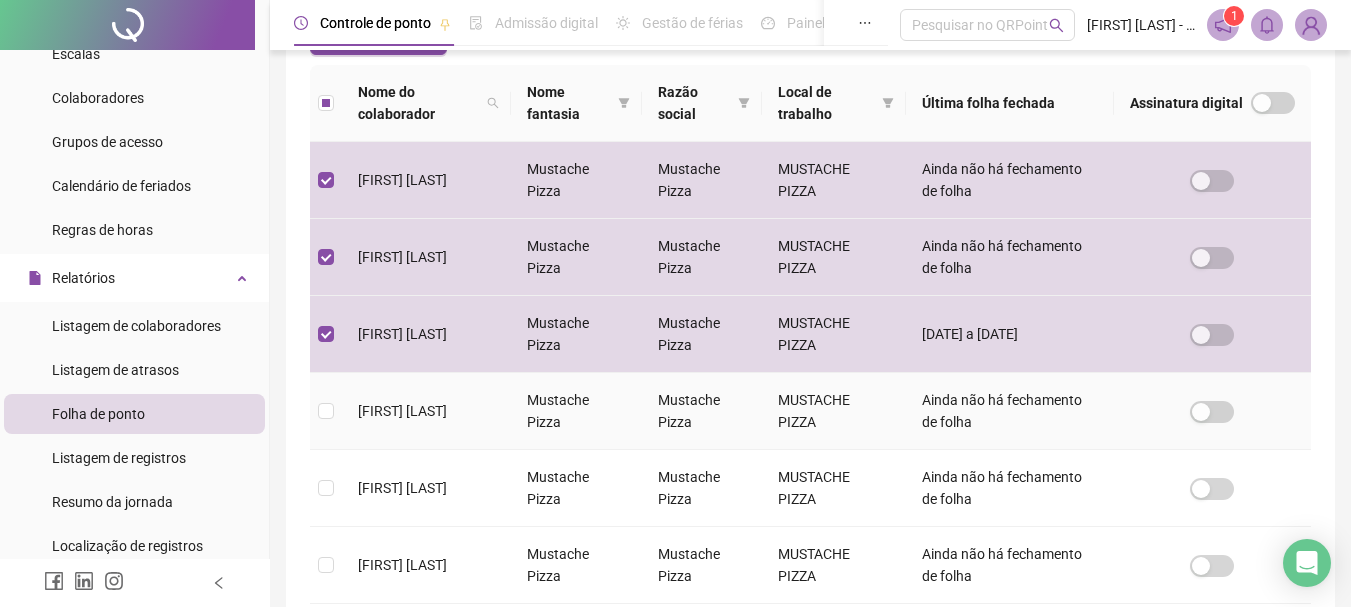 click at bounding box center (326, 411) 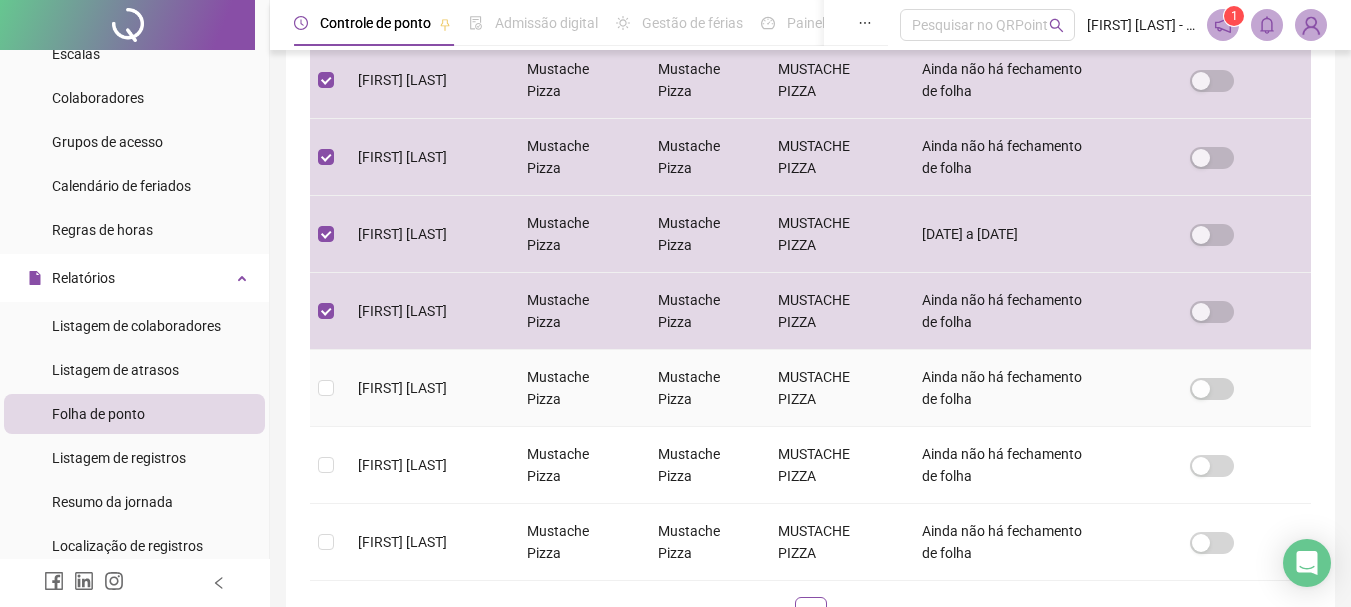 click at bounding box center [326, 388] 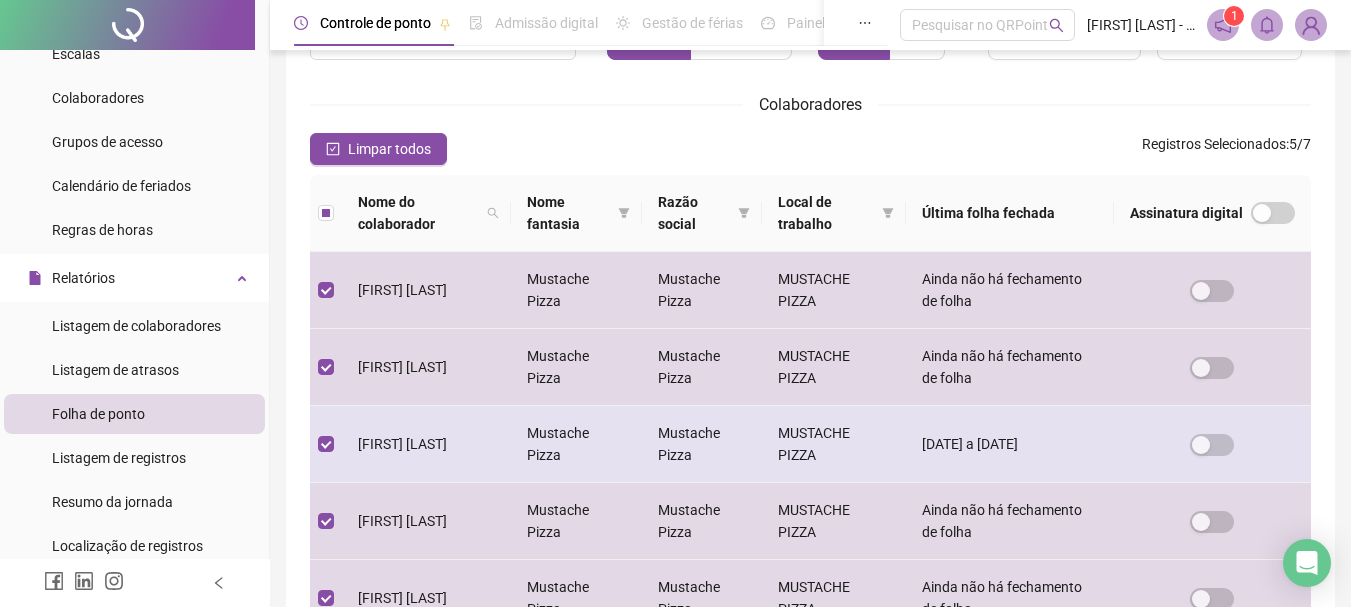 scroll, scrollTop: 406, scrollLeft: 0, axis: vertical 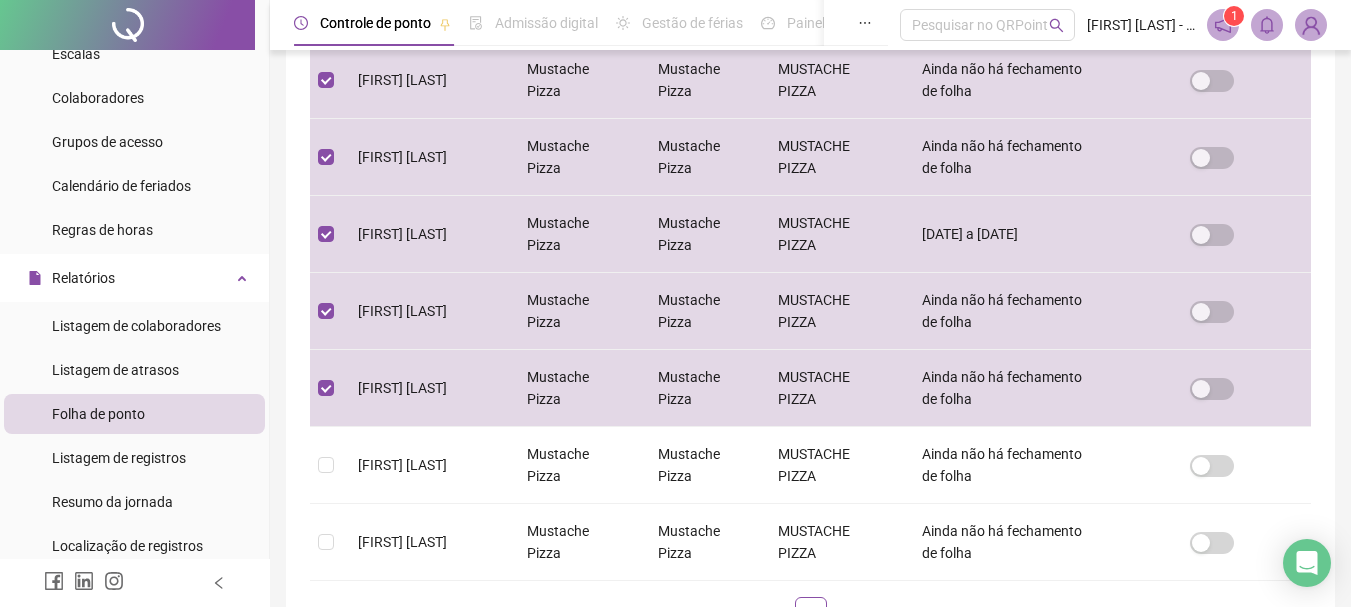 click on "Nome do colaborador Nome fantasia Razão social Local de trabalho Última folha fechada Assinatura digital               [FIRST] [LAST] Mustache Pizza Mustache Pizza MUSTACHE PIZZA Ainda não há fechamento de folha [FIRST] [LAST] Mustache Pizza Mustache Pizza MUSTACHE PIZZA Ainda não há fechamento de folha [FIRST] [LAST] Mustache Pizza Mustache Pizza MUSTACHE PIZZA [DATE] a [DATE] [FIRST] [LAST] Mustache Pizza Mustache Pizza MUSTACHE PIZZA Ainda não há fechamento de folha [FIRST] [LAST] Mustache Pizza Mustache Pizza MUSTACHE PIZZA Ainda não há fechamento de folha [FIRST] [LAST] Mustache Pizza Mustache Pizza MUSTACHE PIZZA Ainda não há fechamento de folha [FIRST] [LAST] Mustache Pizza Mustache Pizza MUSTACHE PIZZA Ainda não há fechamento de folha 1" at bounding box center [810, 305] 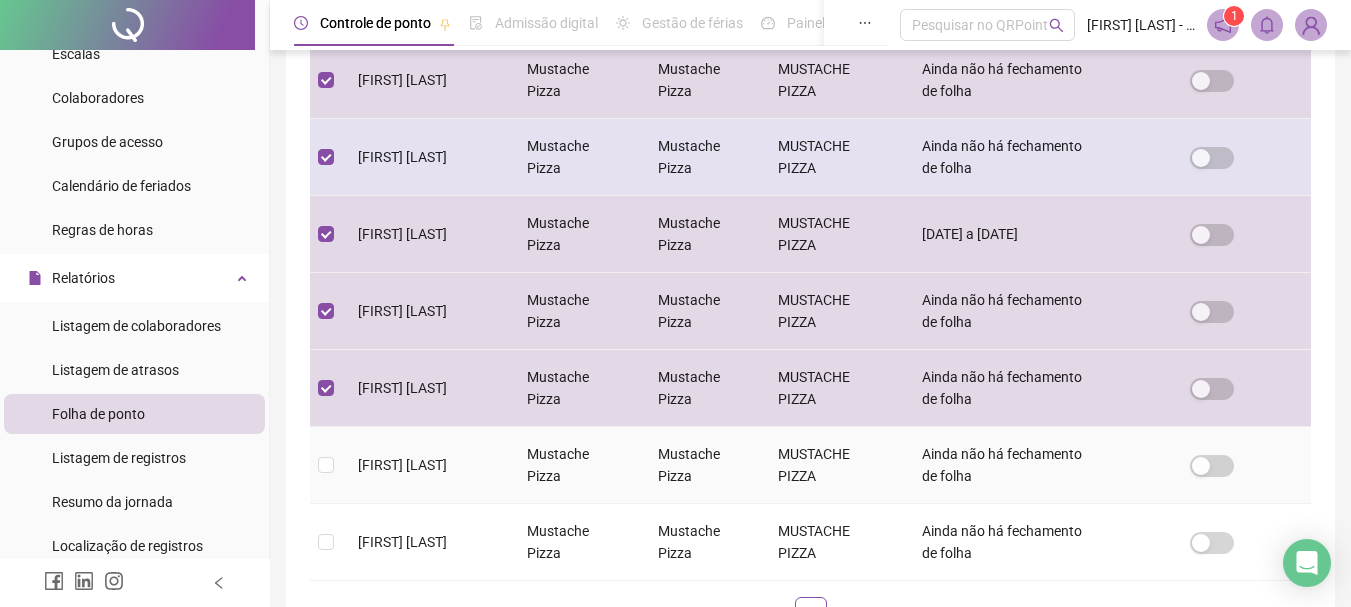 click at bounding box center [326, 465] 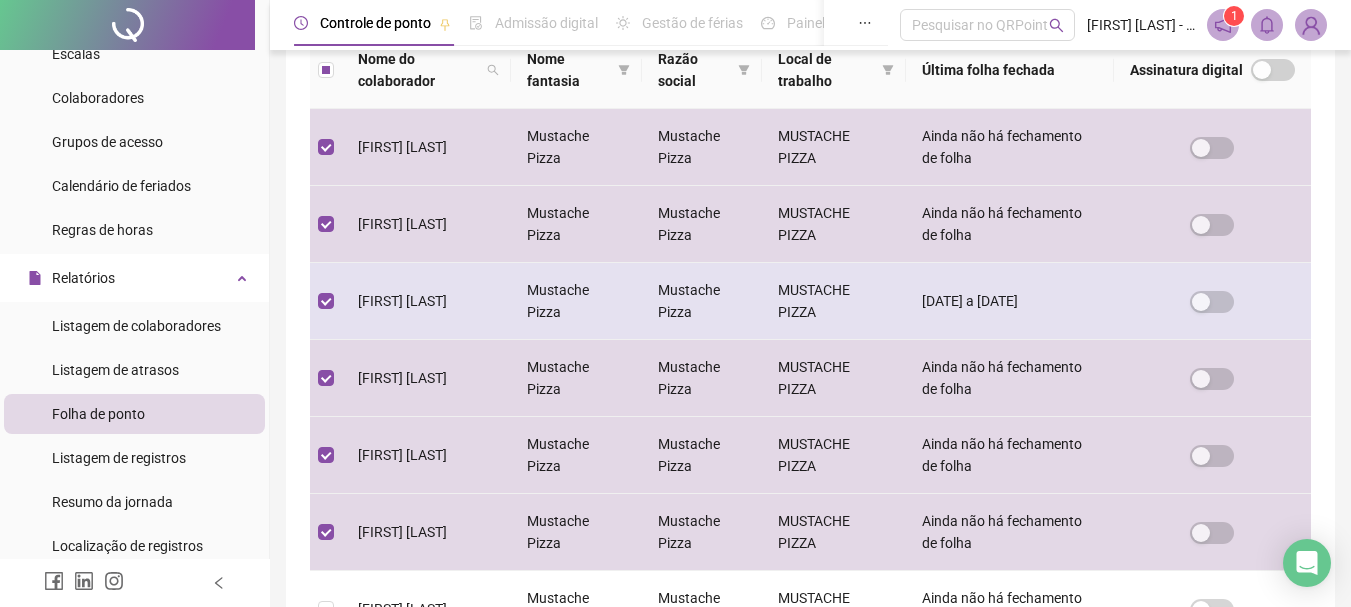 scroll, scrollTop: 506, scrollLeft: 0, axis: vertical 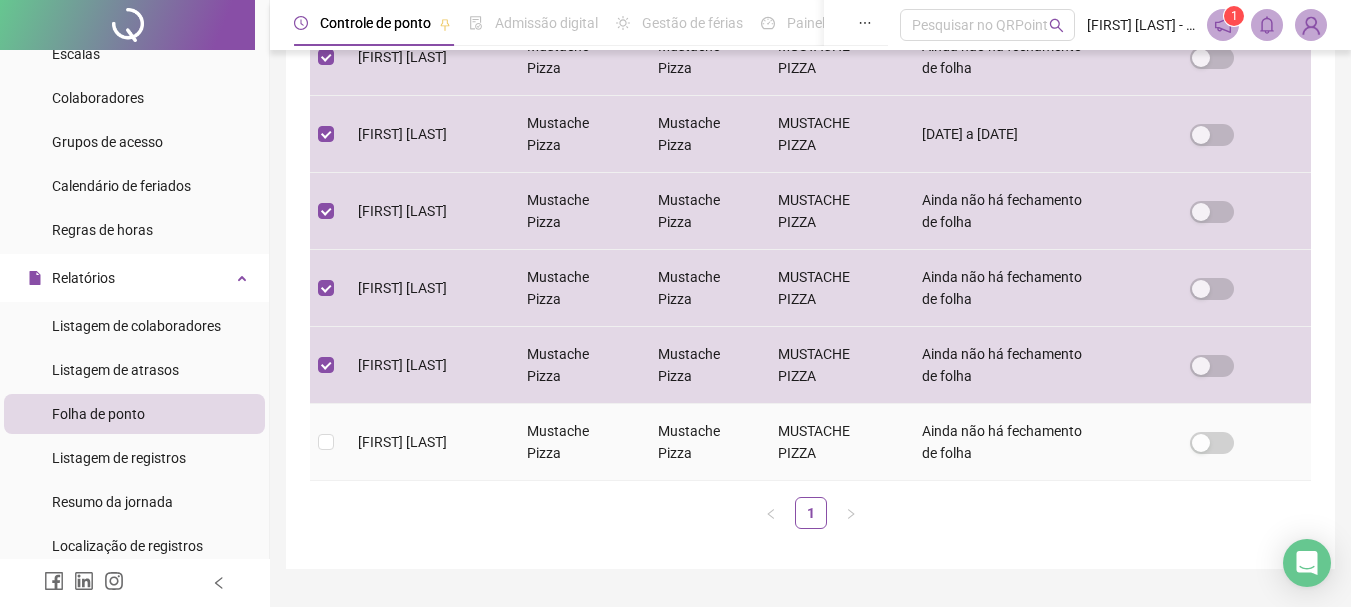click at bounding box center (326, 442) 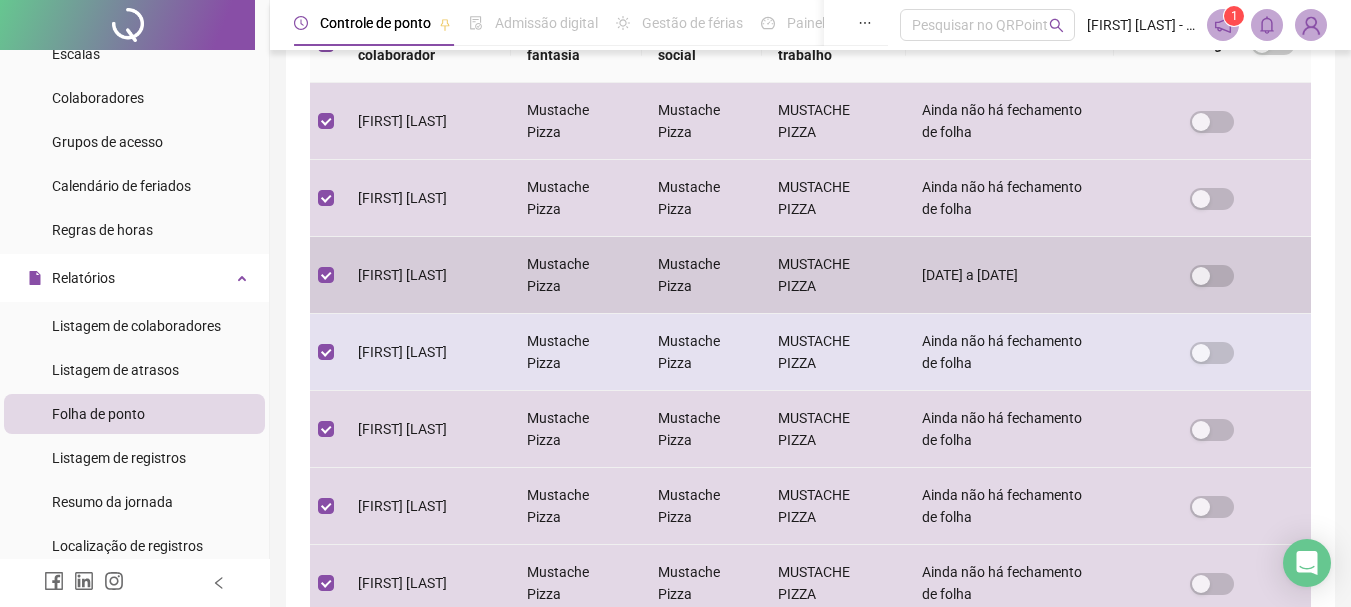 scroll, scrollTop: 506, scrollLeft: 0, axis: vertical 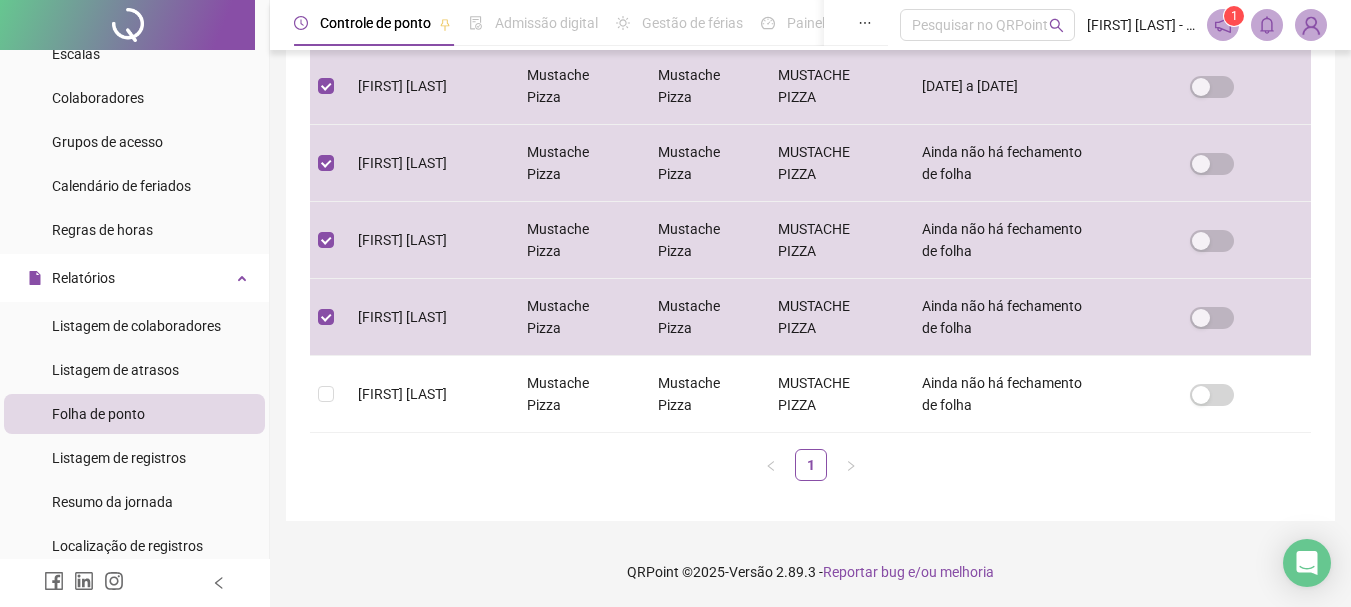 drag, startPoint x: 1112, startPoint y: 487, endPoint x: 781, endPoint y: 547, distance: 336.3941 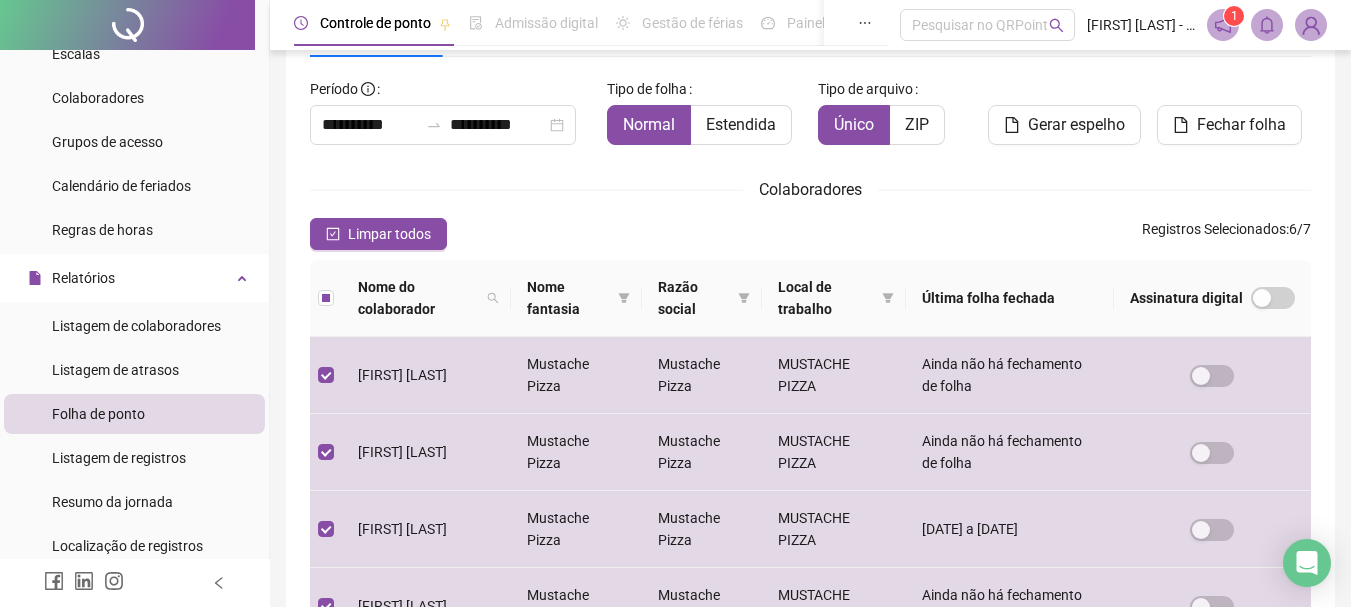 scroll, scrollTop: 54, scrollLeft: 0, axis: vertical 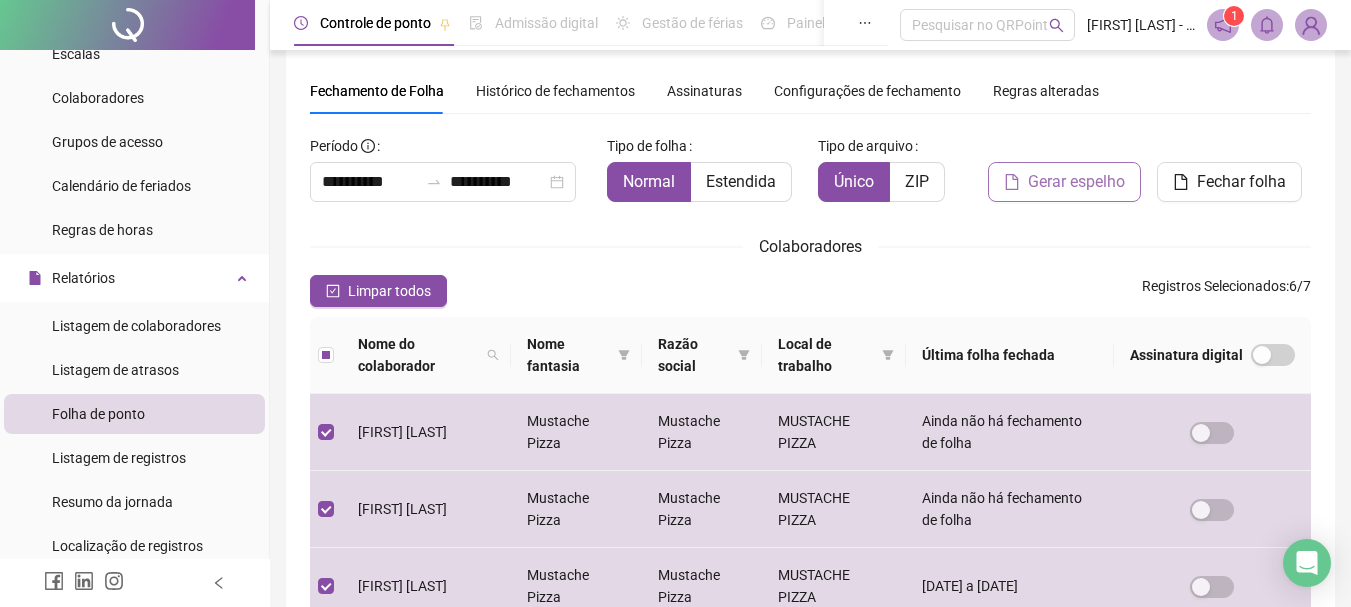 click on "Gerar espelho" at bounding box center [1076, 182] 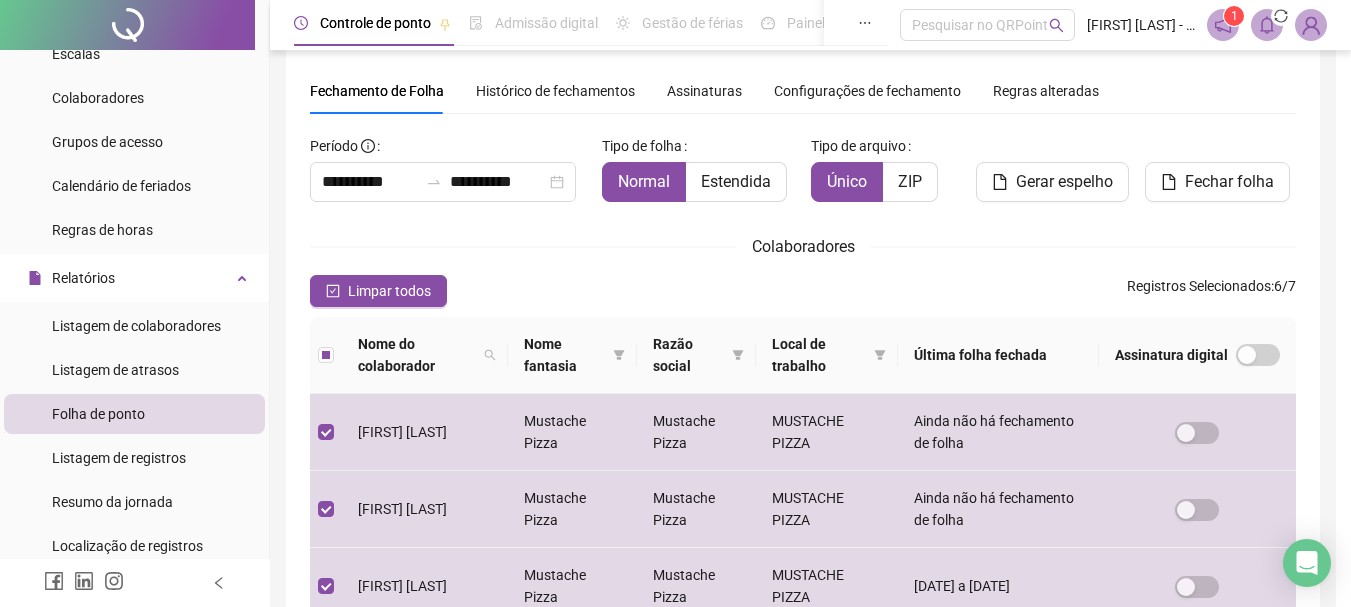 scroll, scrollTop: 106, scrollLeft: 0, axis: vertical 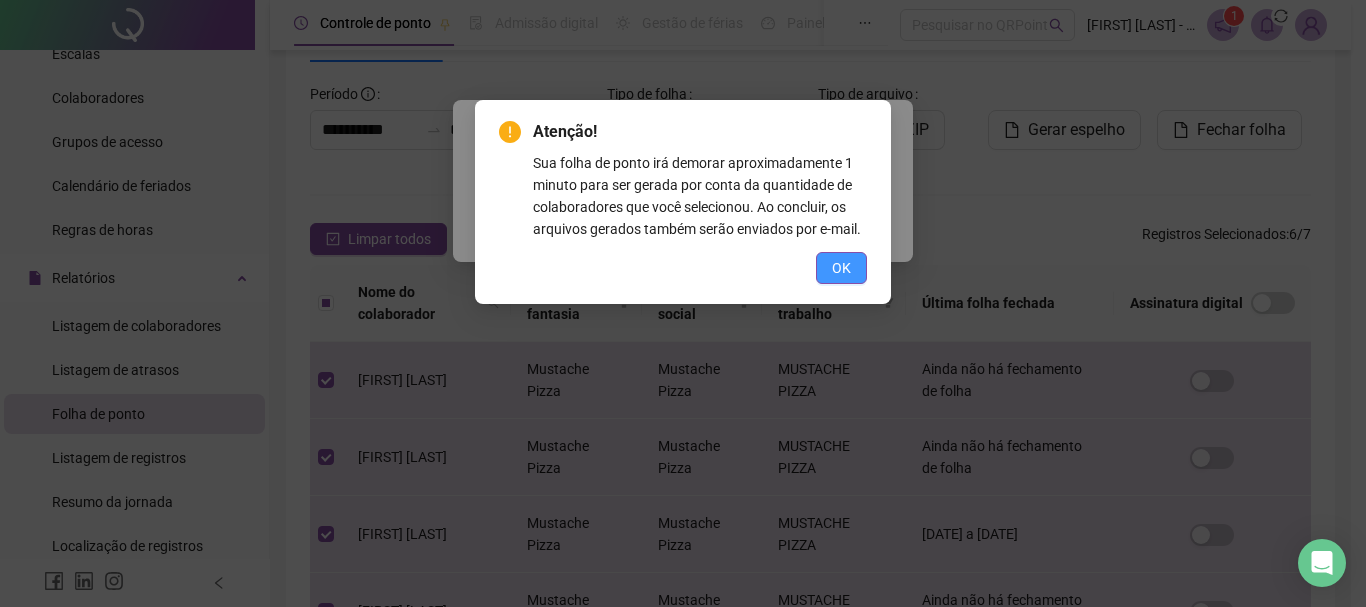 click on "OK" at bounding box center (841, 268) 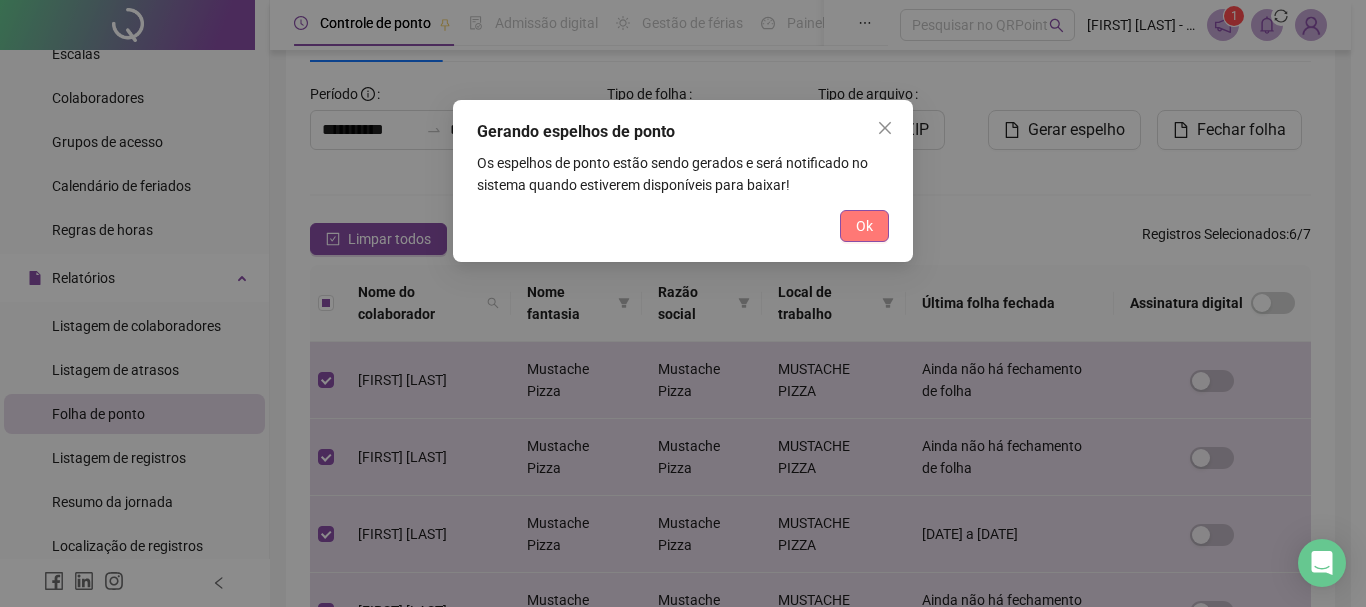 click on "Ok" at bounding box center (864, 226) 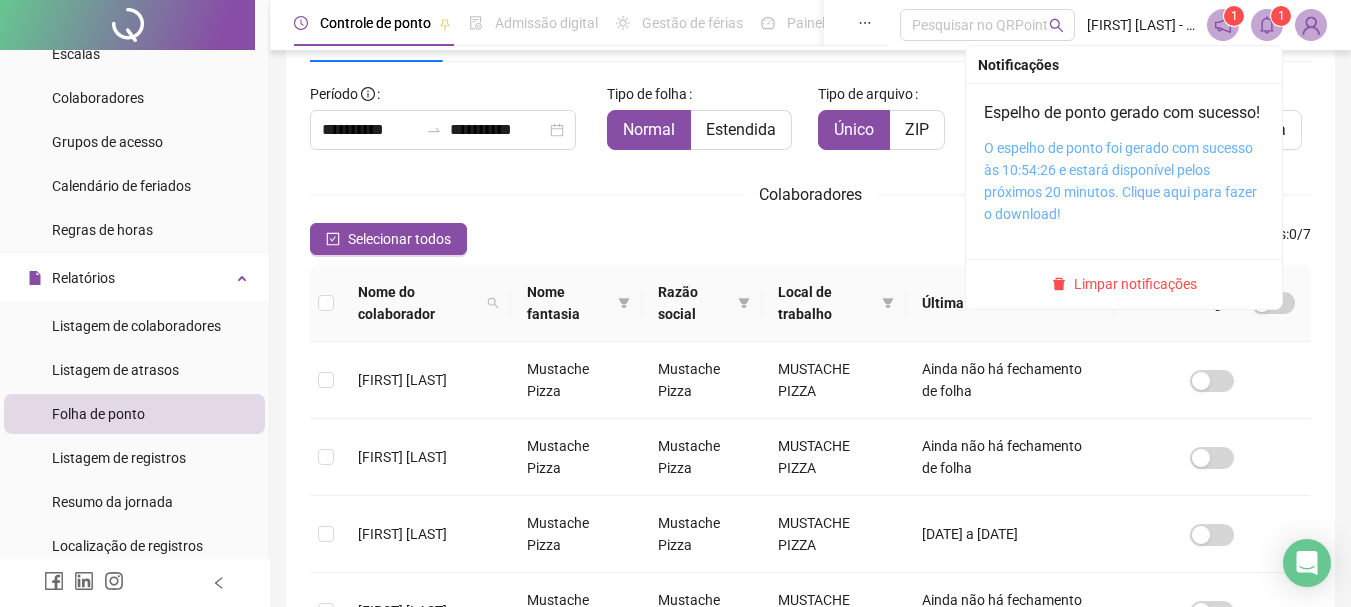 click on "O espelho de ponto foi gerado com sucesso às 10:54:26 e estará disponível pelos próximos 20 minutos.
Clique aqui para fazer o download!" at bounding box center (1120, 181) 